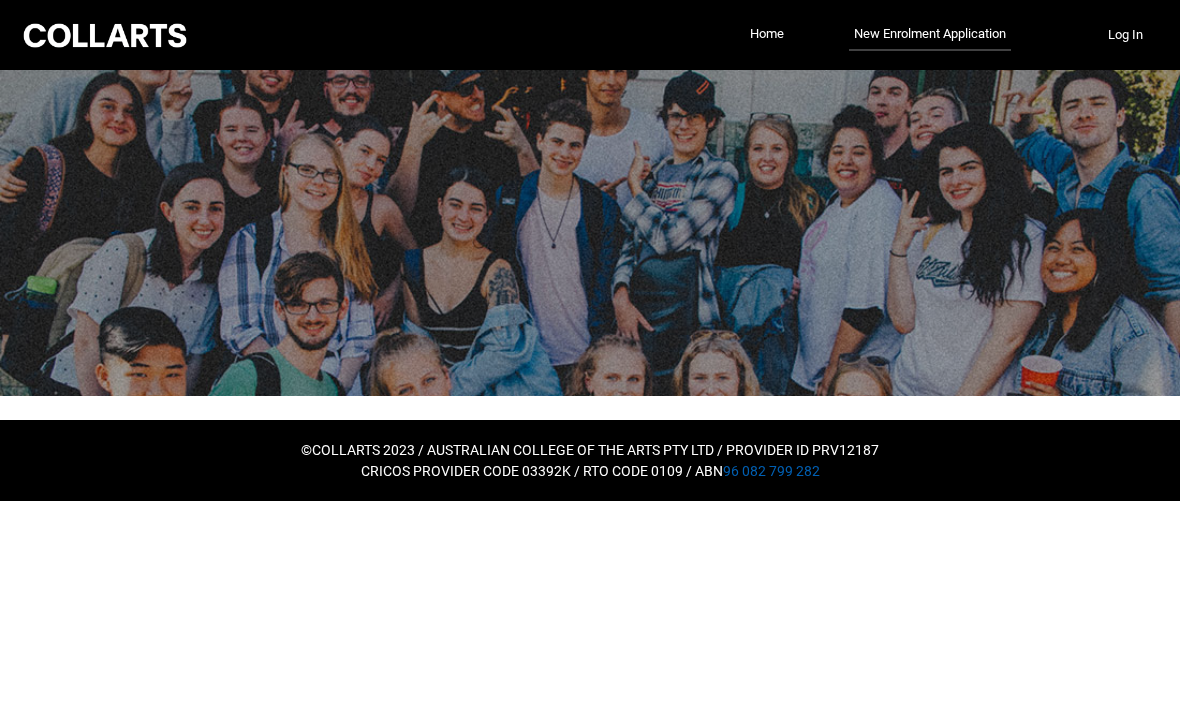 scroll, scrollTop: 0, scrollLeft: 0, axis: both 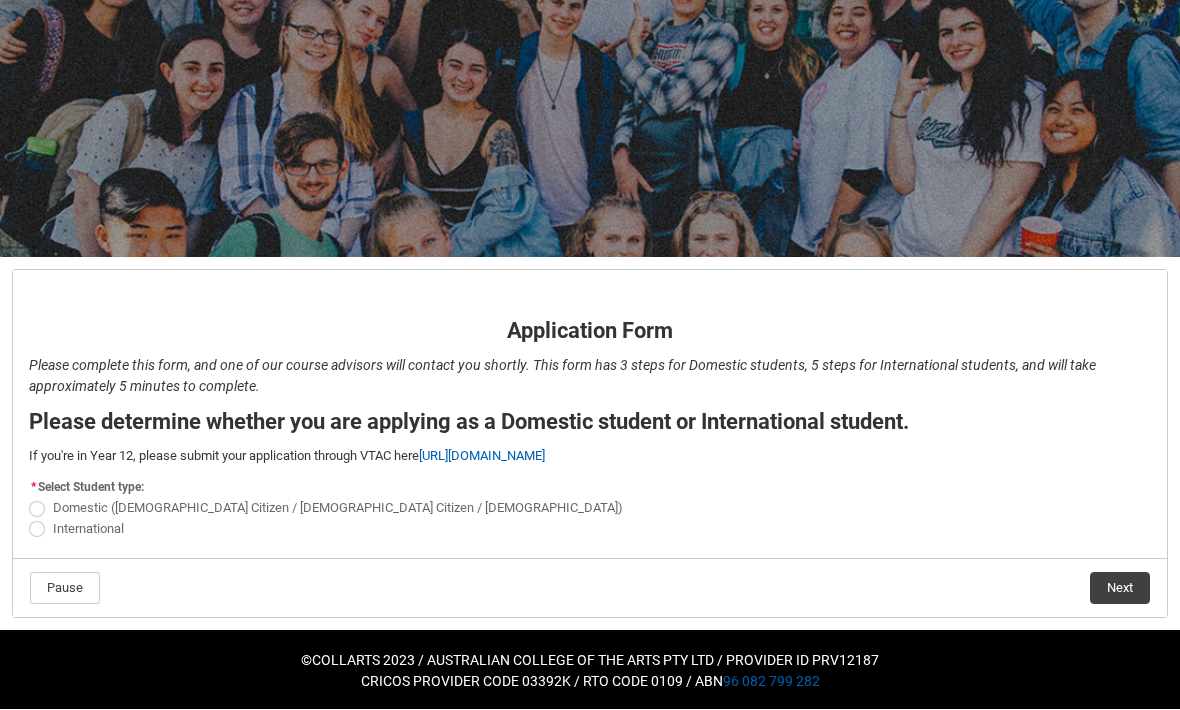 click on "Domestic ([DEMOGRAPHIC_DATA] Citizen / [DEMOGRAPHIC_DATA] Citizen / [DEMOGRAPHIC_DATA])" at bounding box center (330, 508) 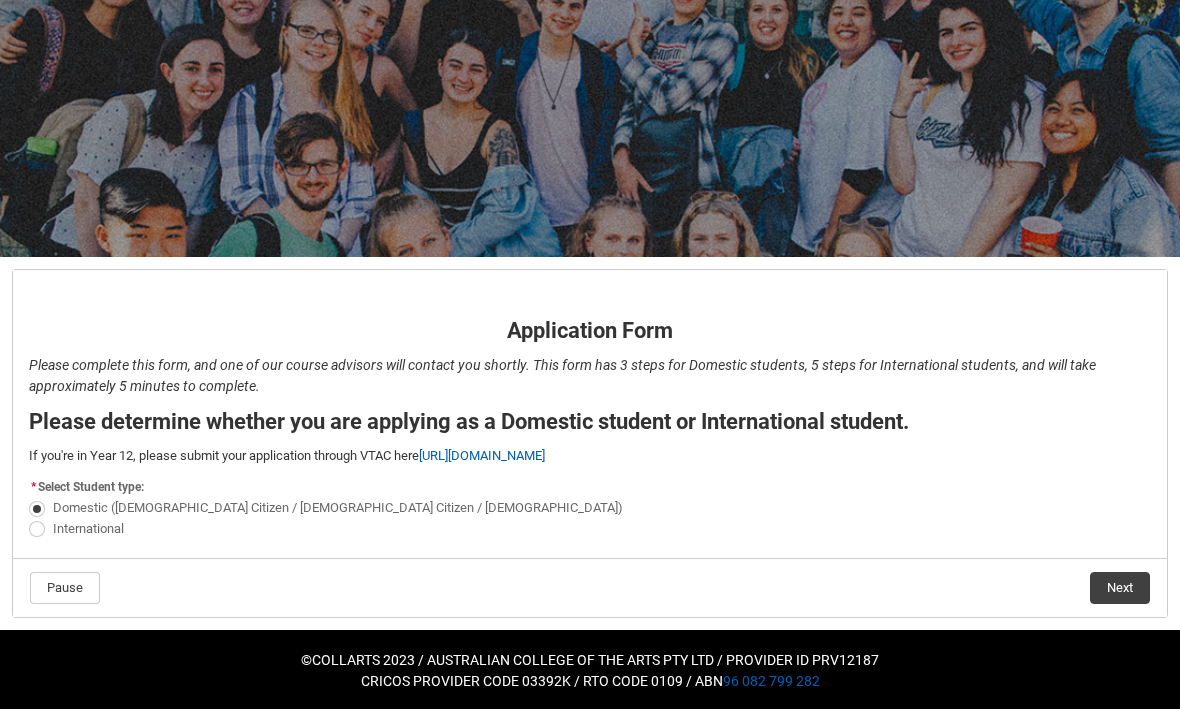 click at bounding box center (37, 510) 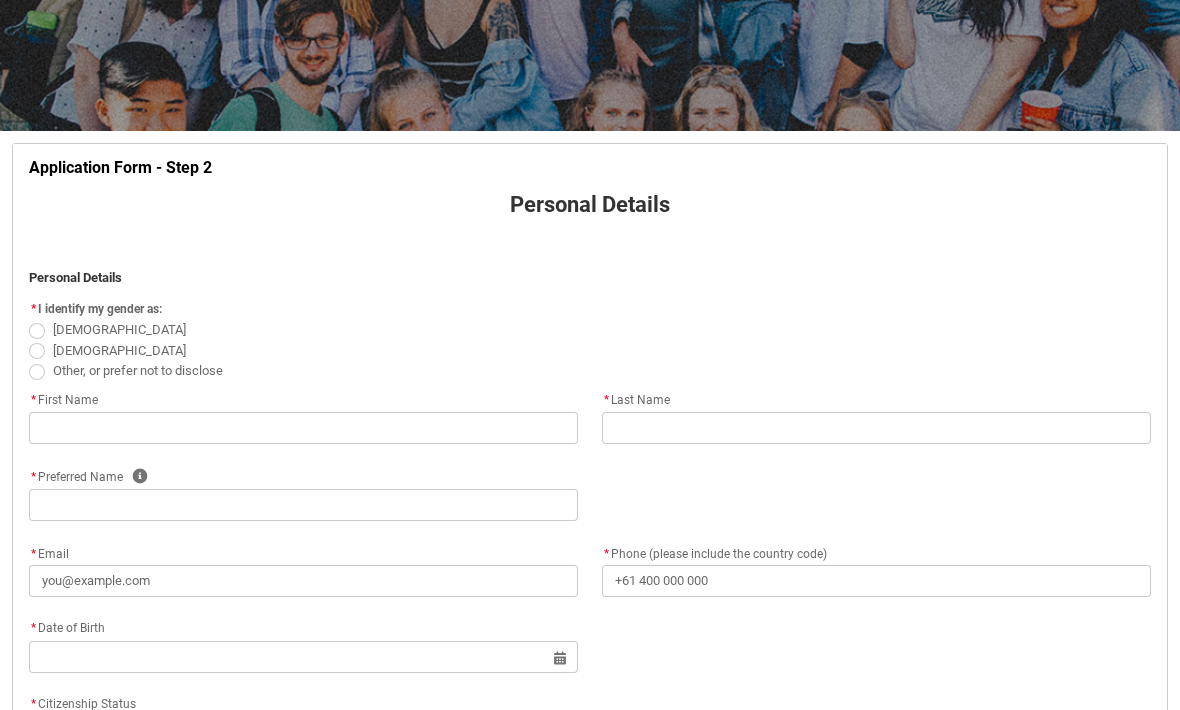 scroll, scrollTop: 272, scrollLeft: 0, axis: vertical 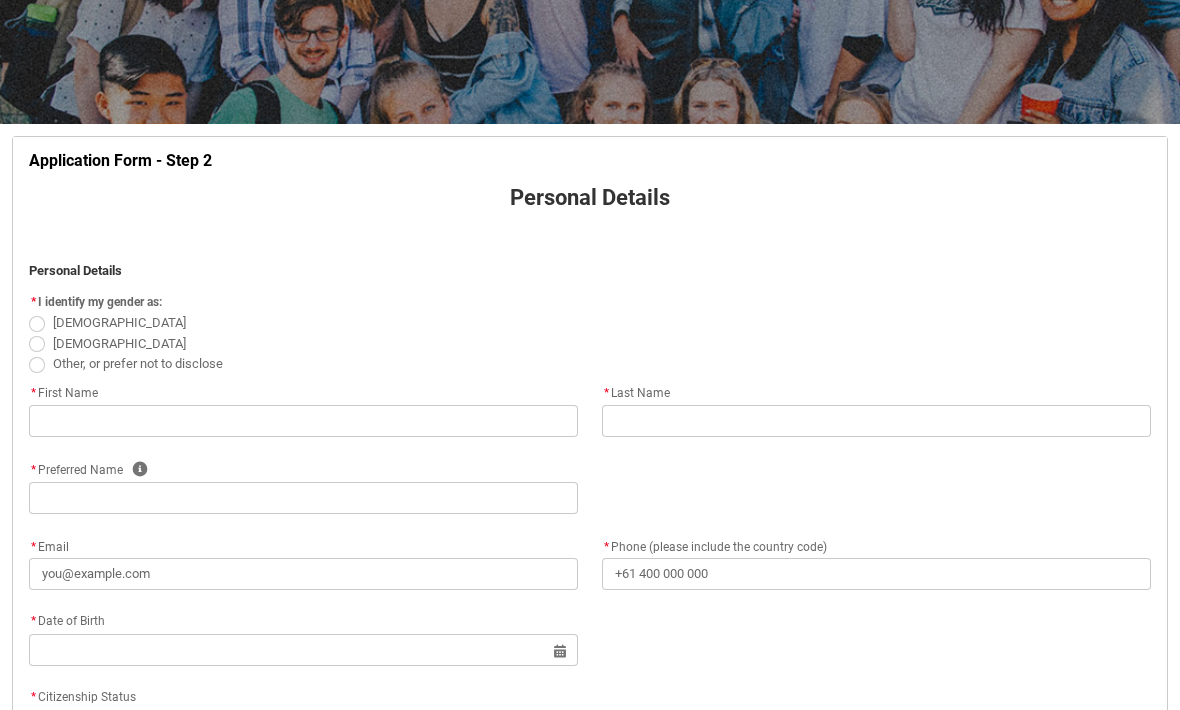 click on "* First Name" at bounding box center [63, 393] 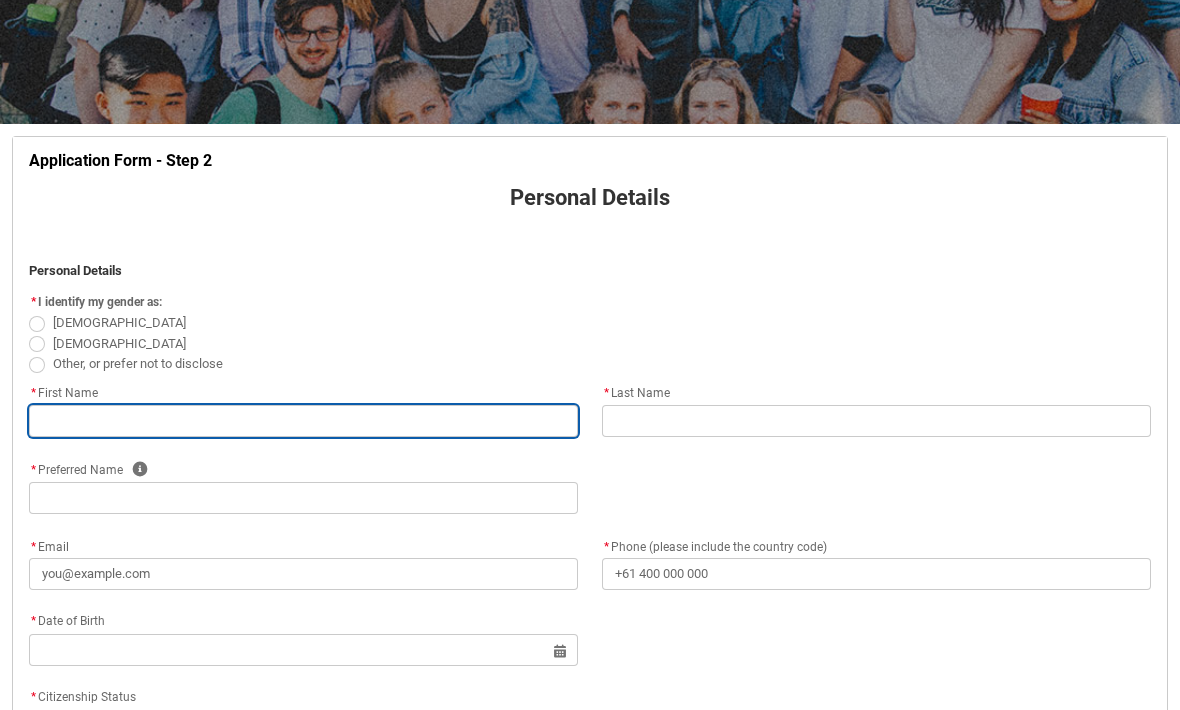 click at bounding box center (303, 421) 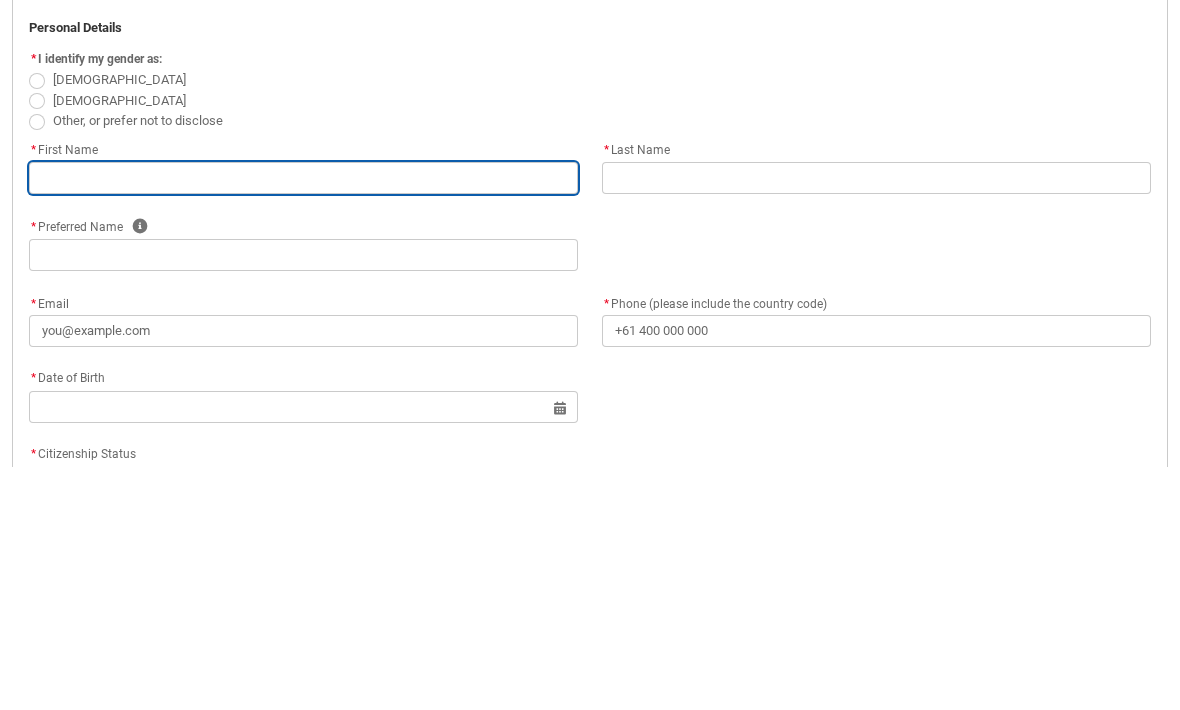 type on "M" 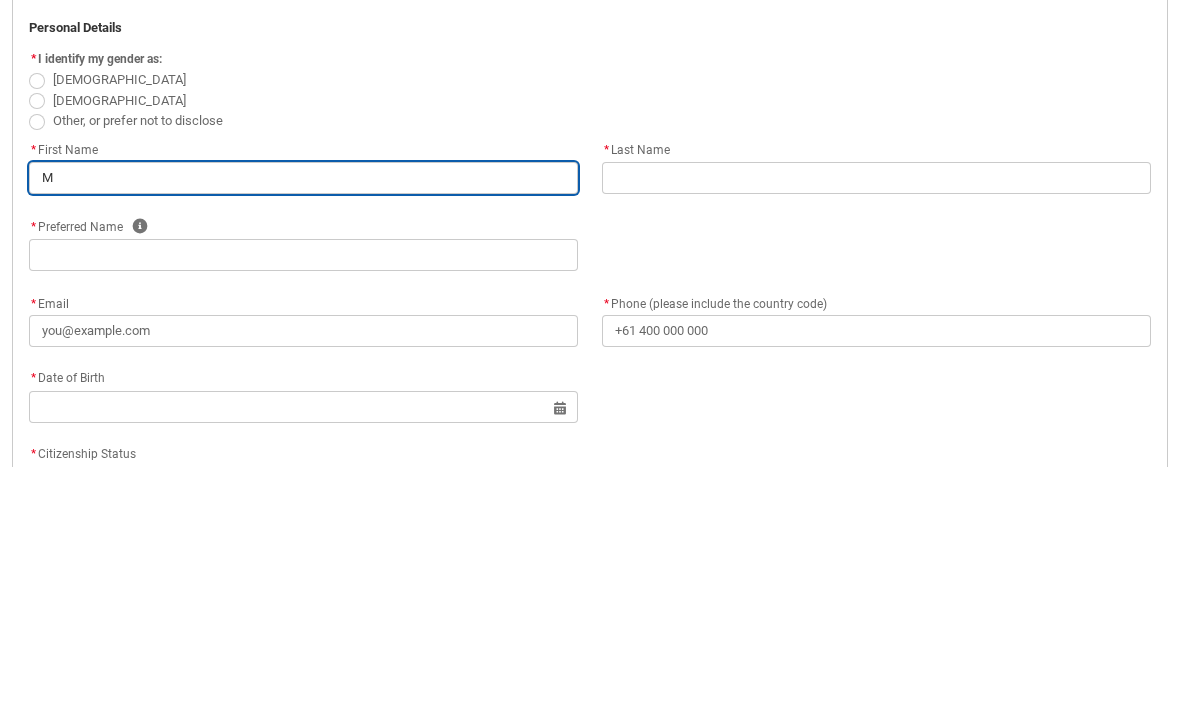 type on "Ma" 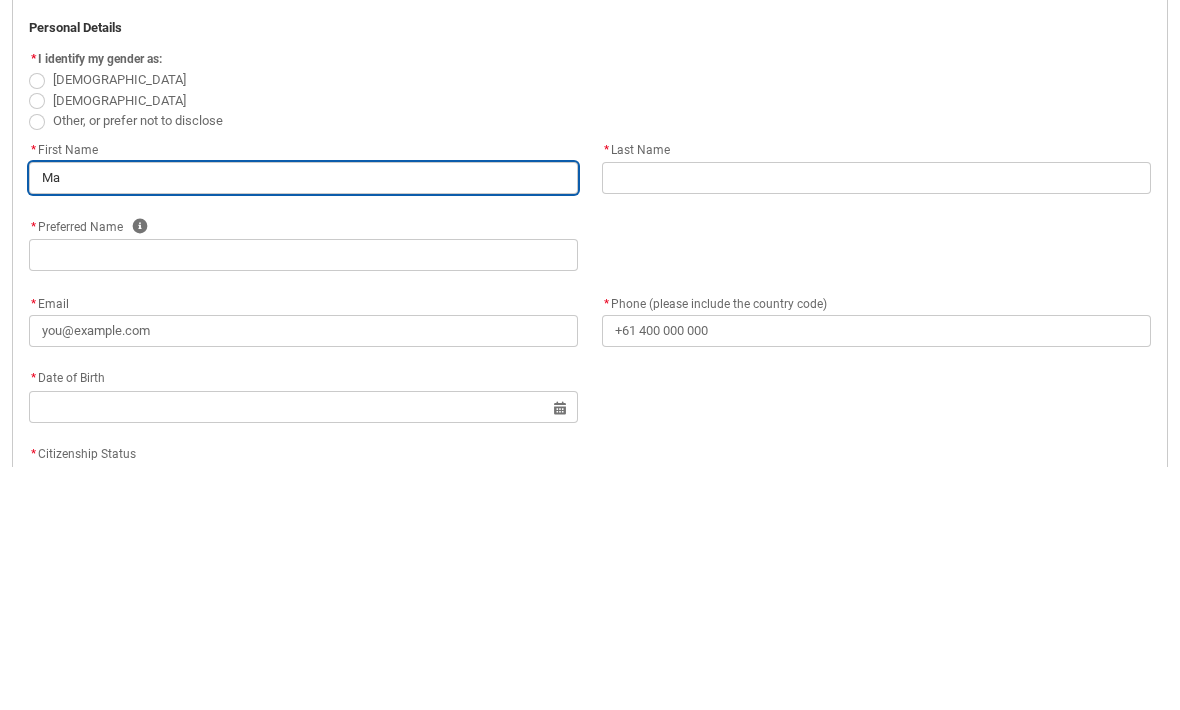 type on "Mak" 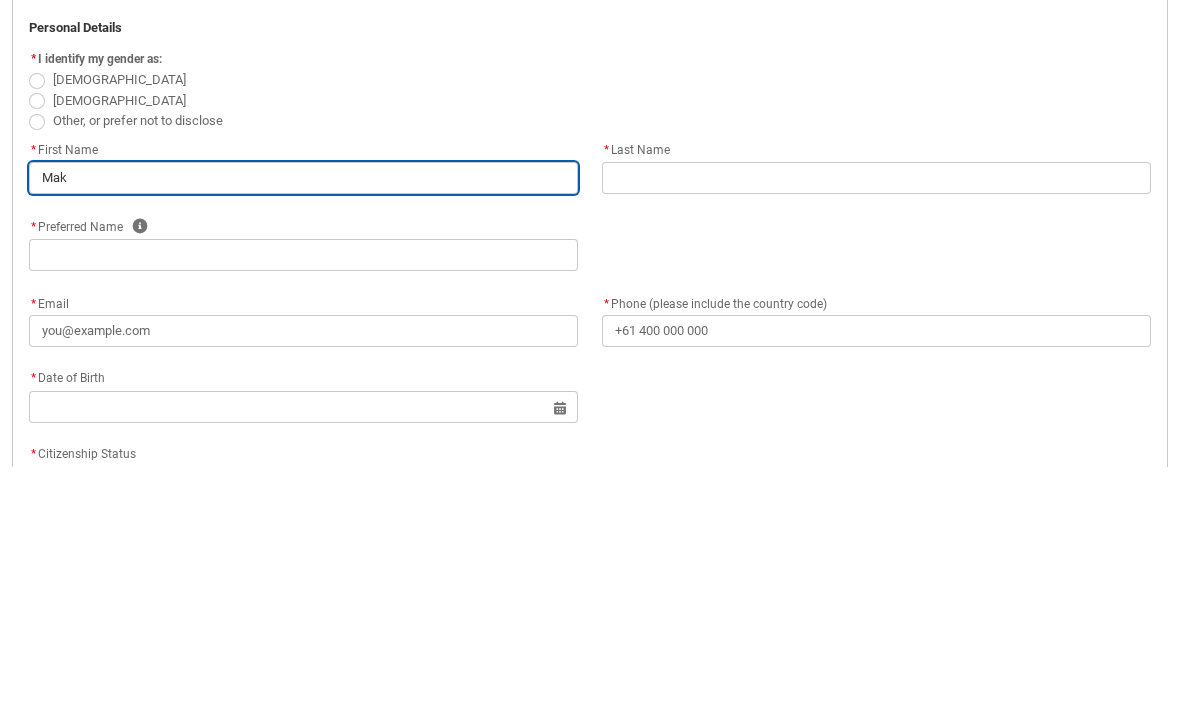 type on "Maka" 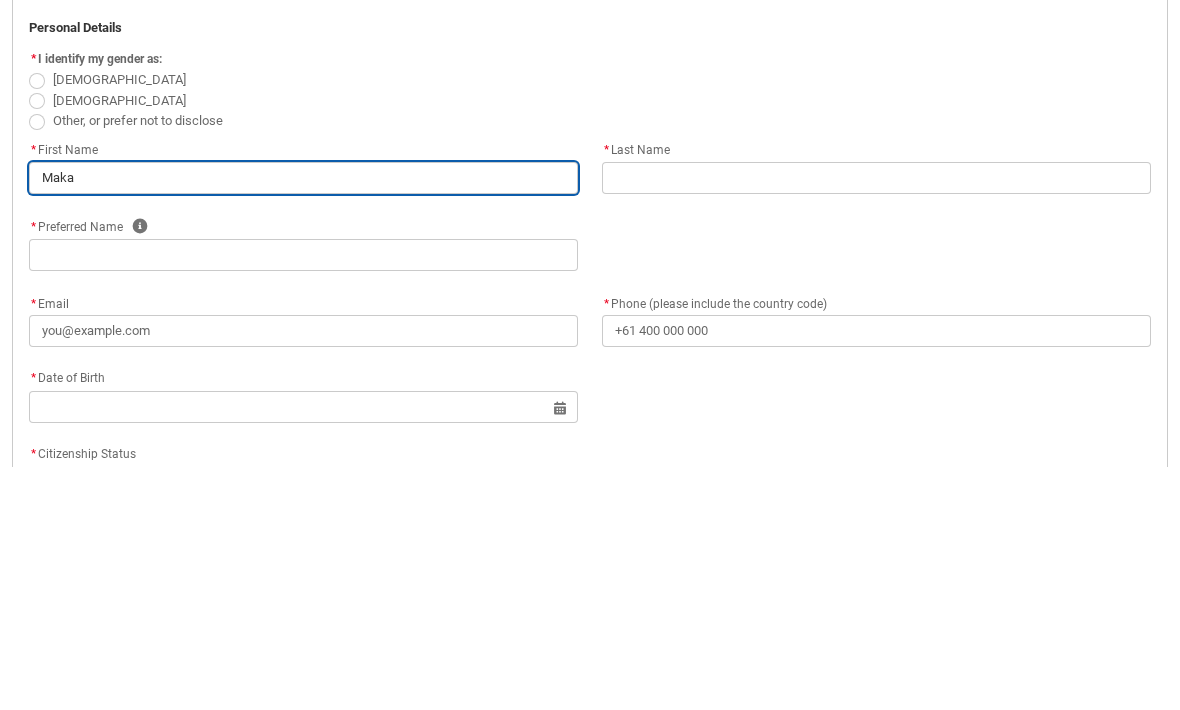 type on "[PERSON_NAME]" 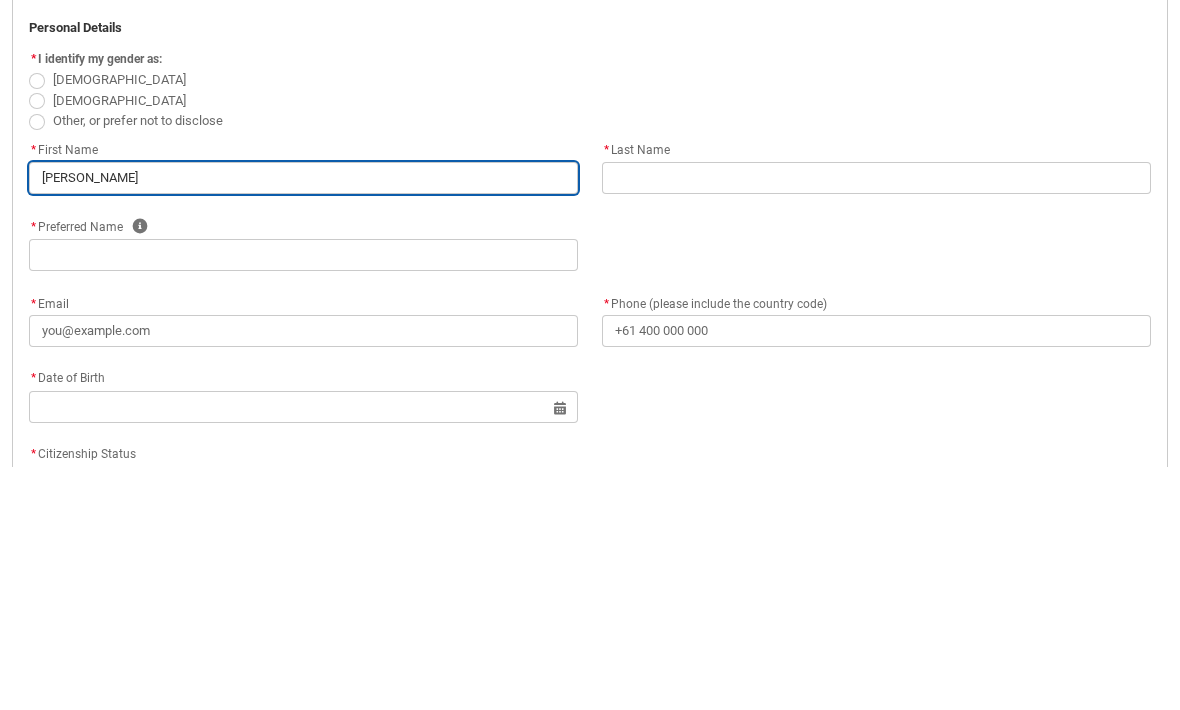 type on "Makayl" 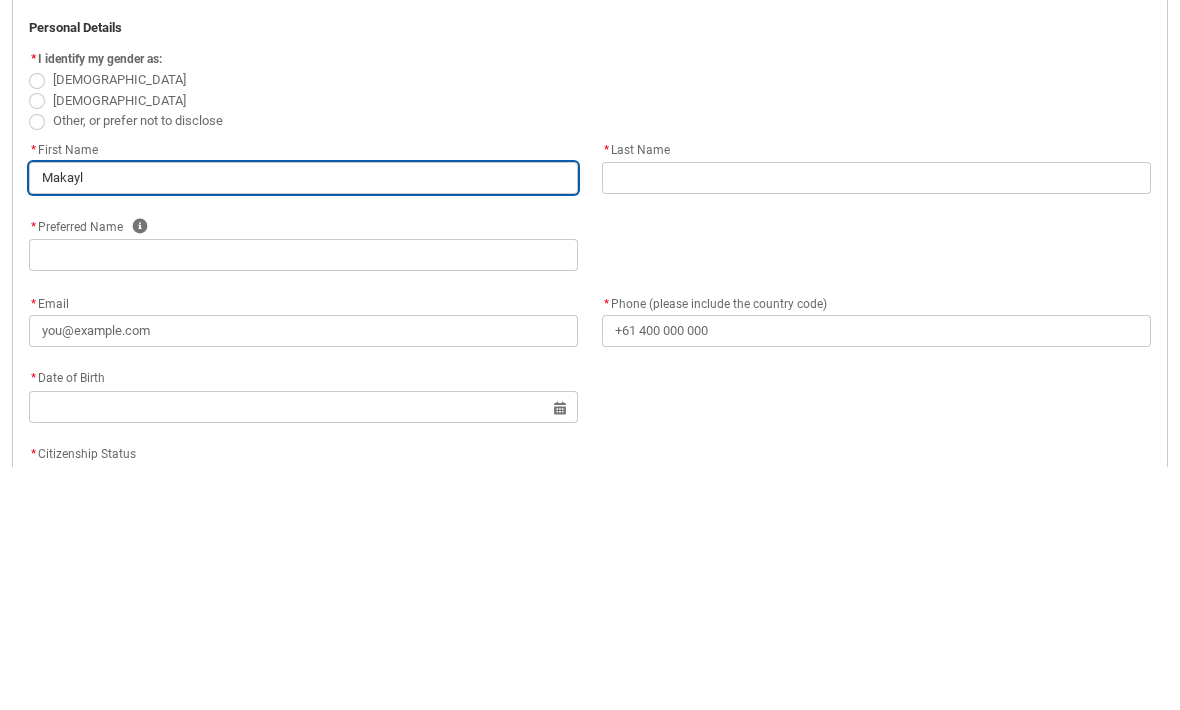 type on "Makayla" 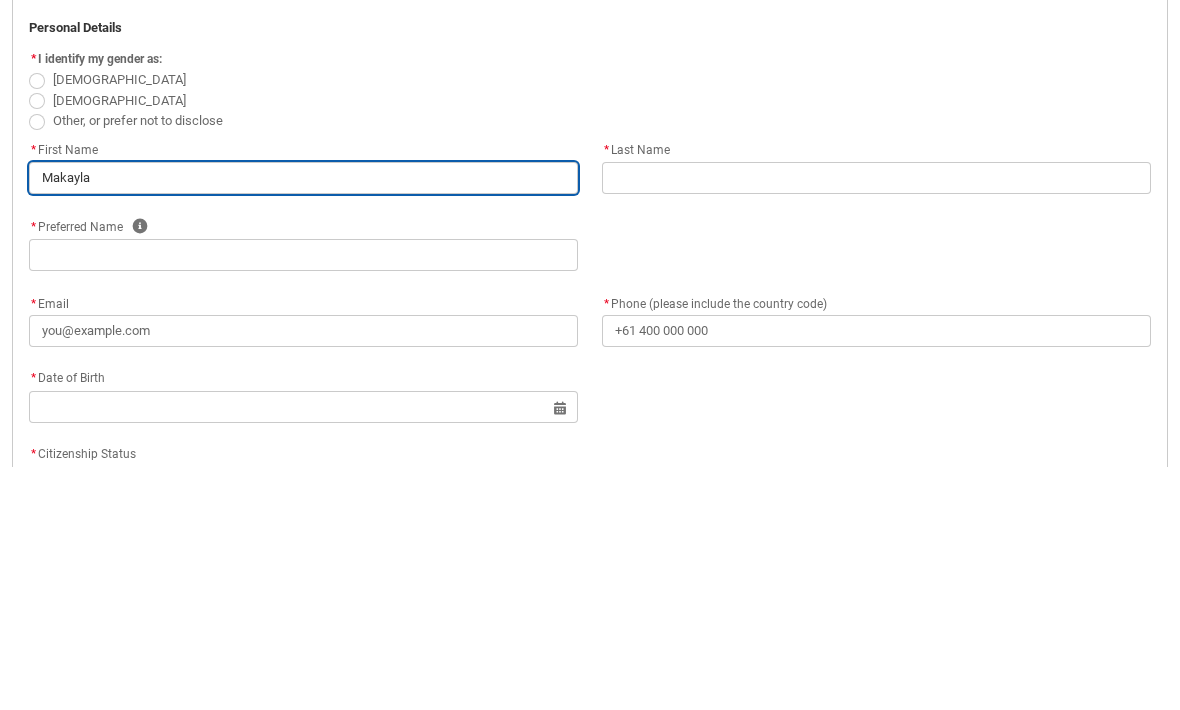type on "Makaylah" 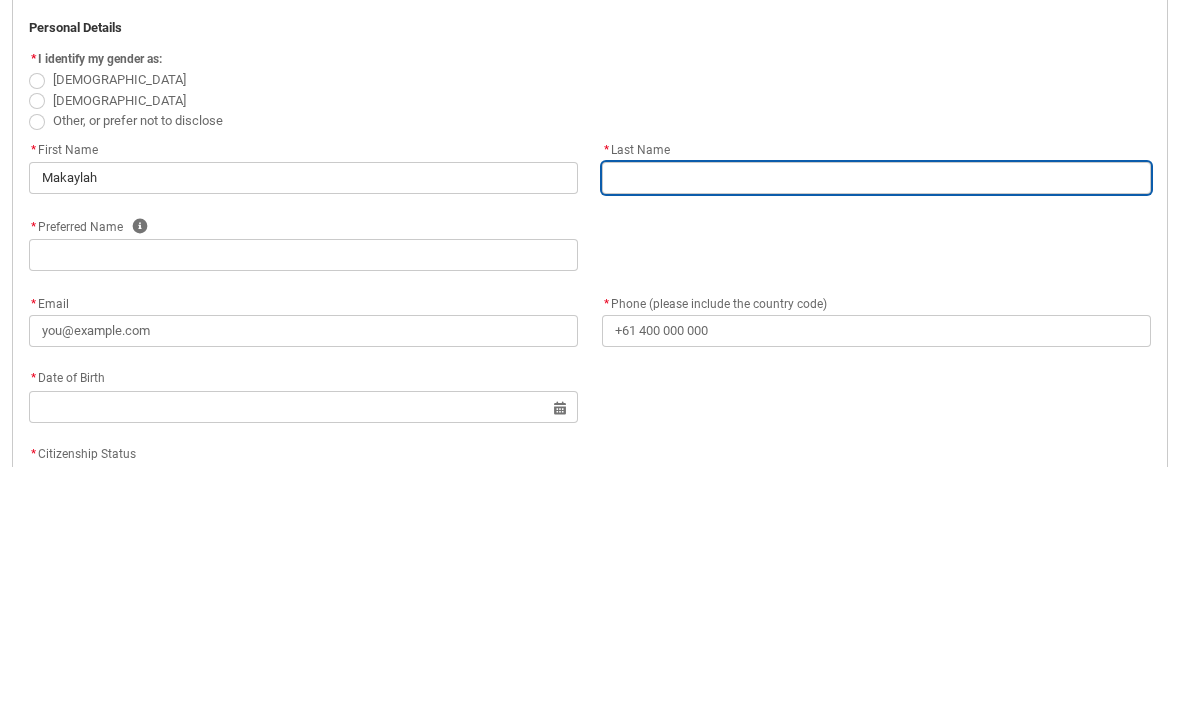 click at bounding box center (876, 421) 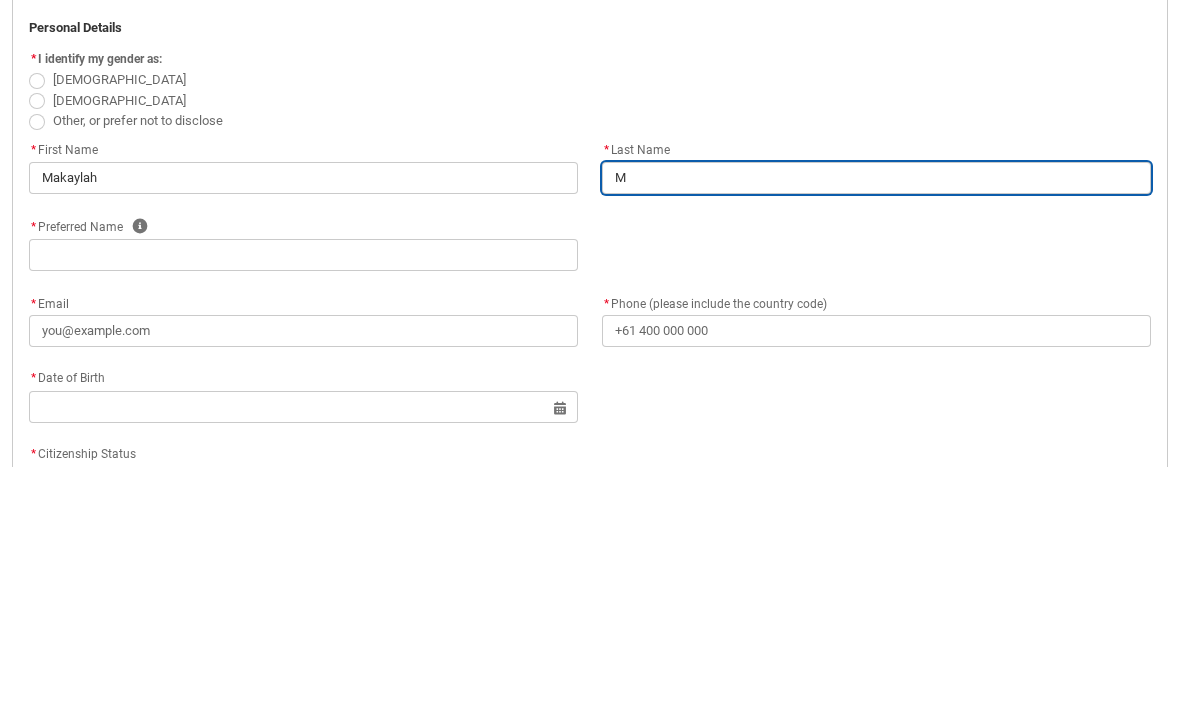 type on "Mc" 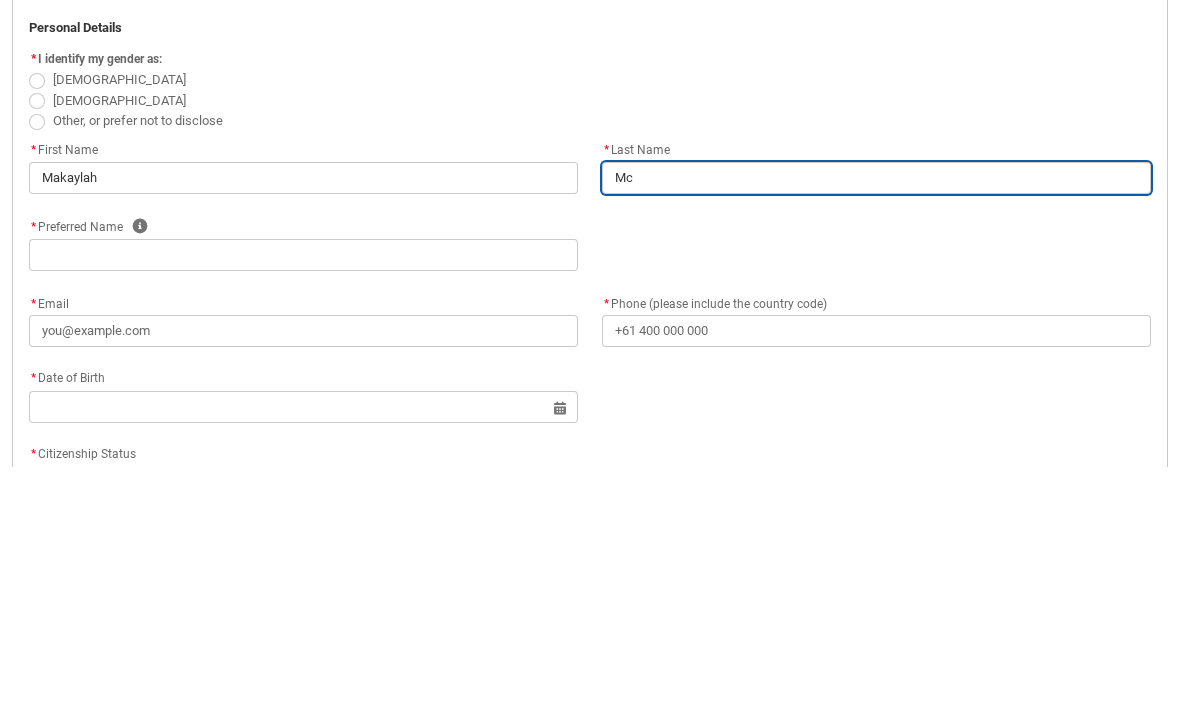 type on "Mcg" 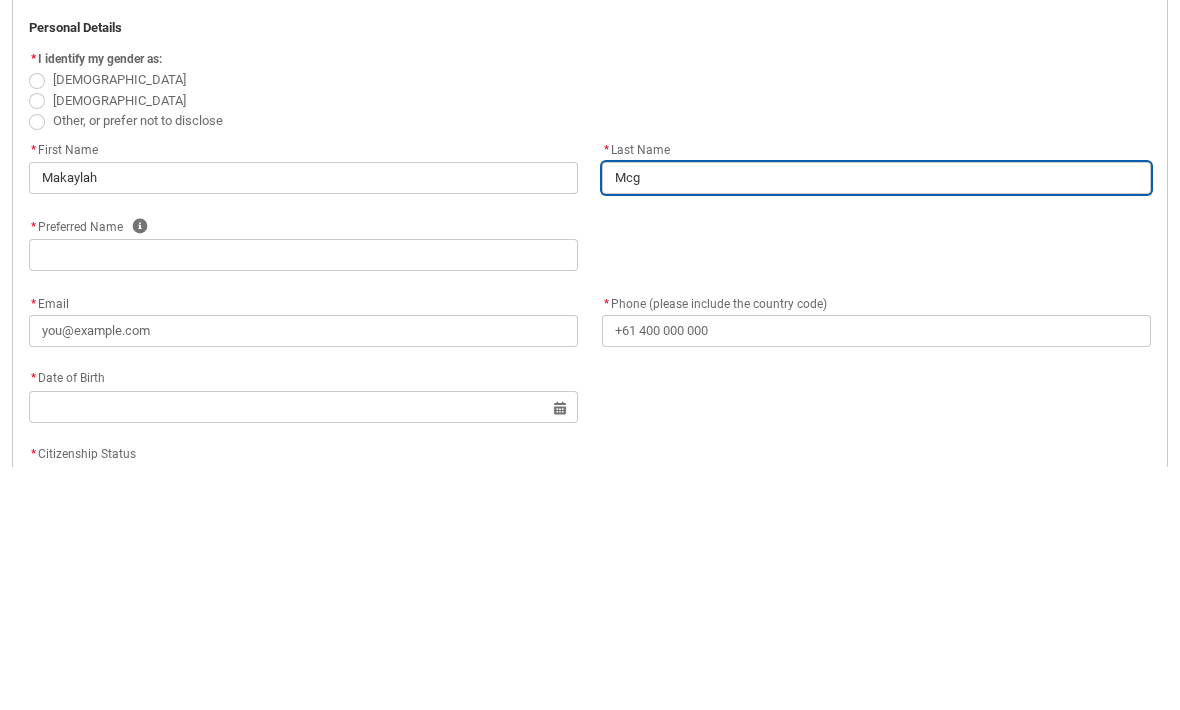 type on "Mcgo" 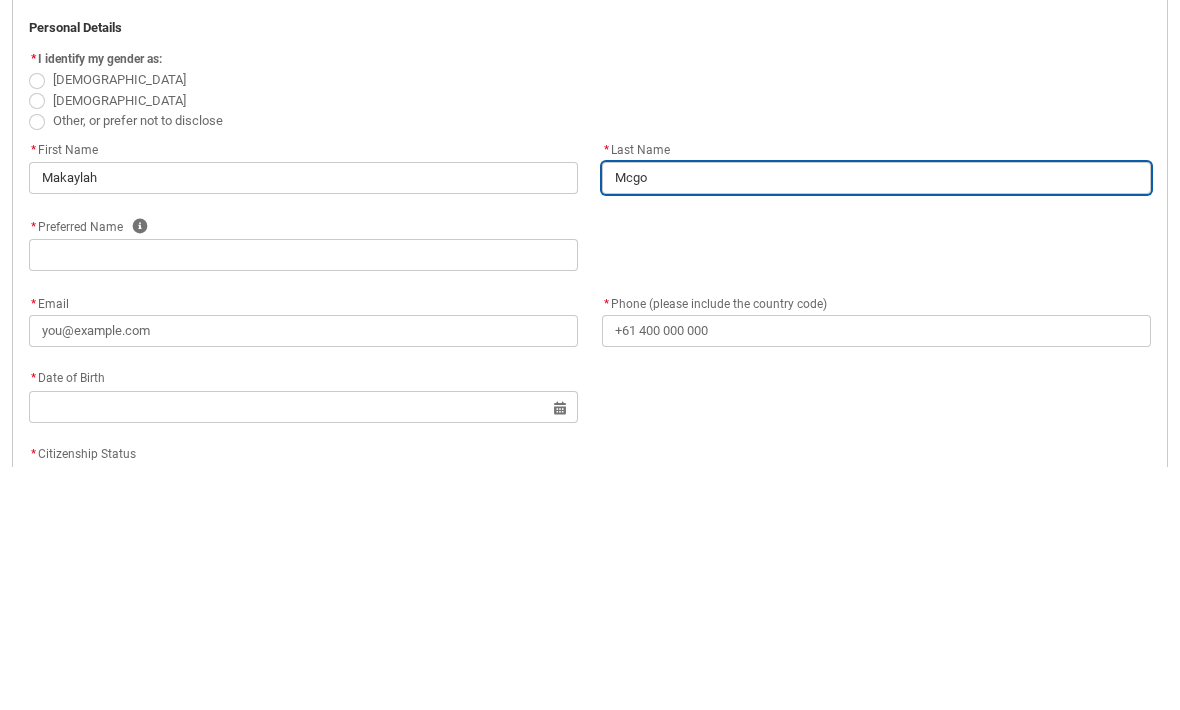 type on "Mcgow" 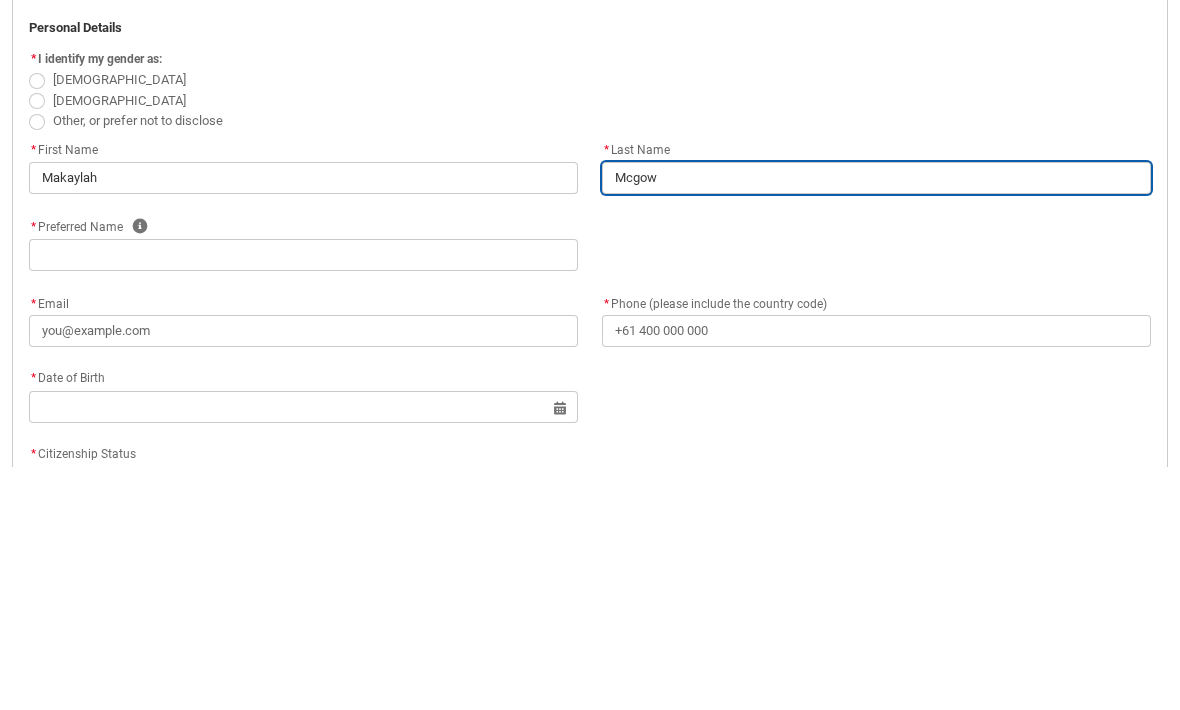 type on "Mcgowa" 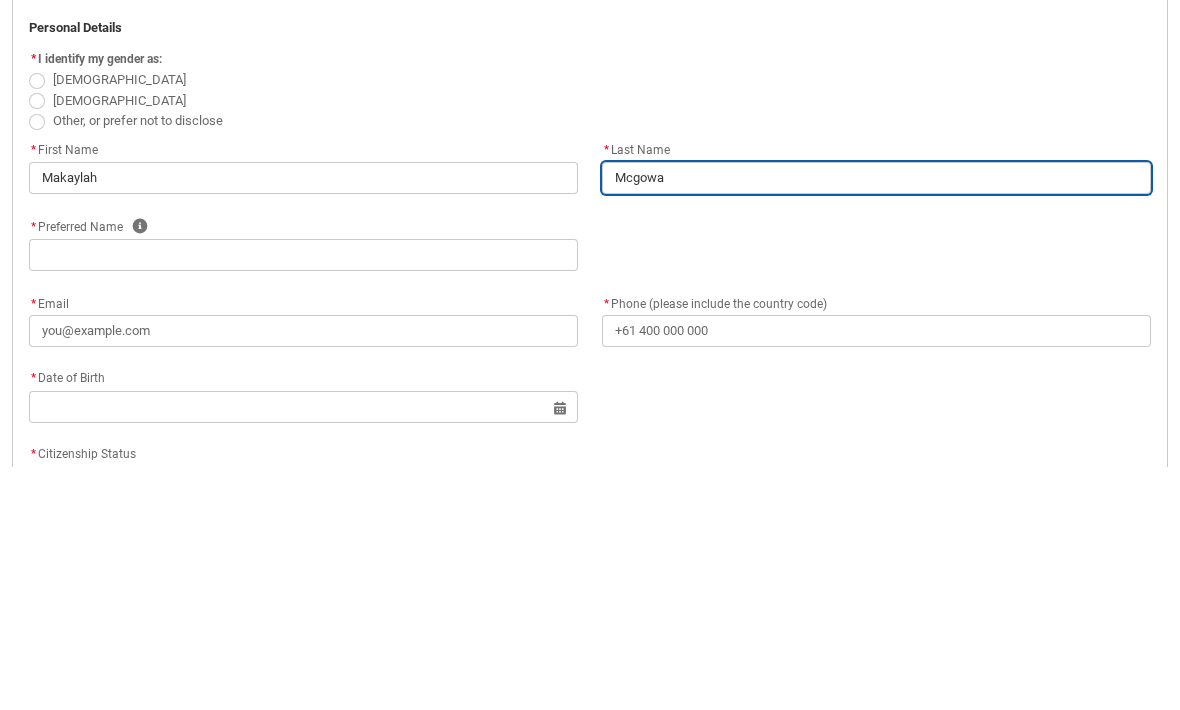 type on "[PERSON_NAME]" 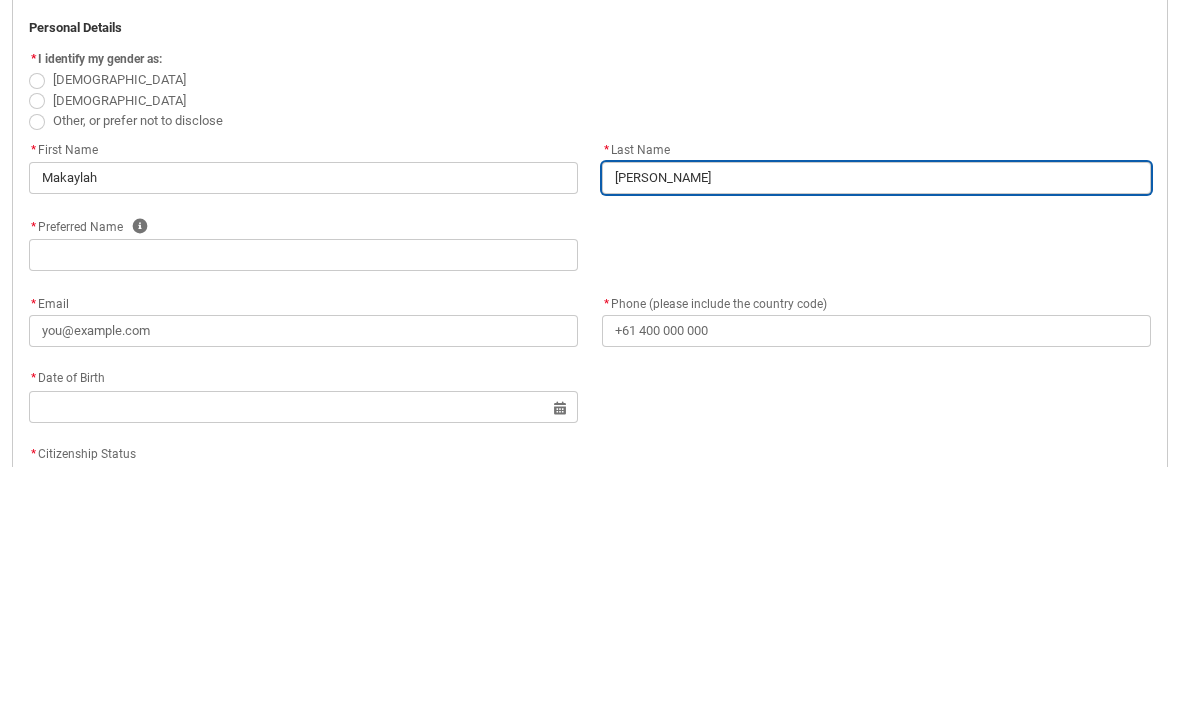 type on "[PERSON_NAME]" 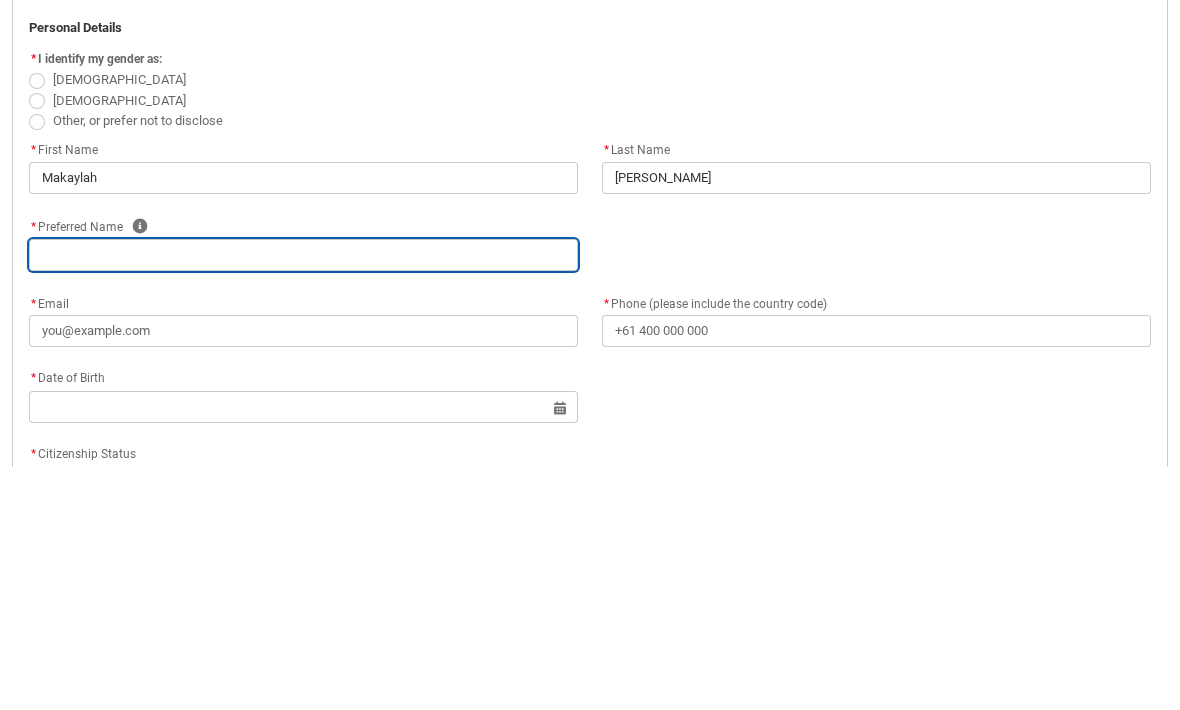 click at bounding box center (303, 498) 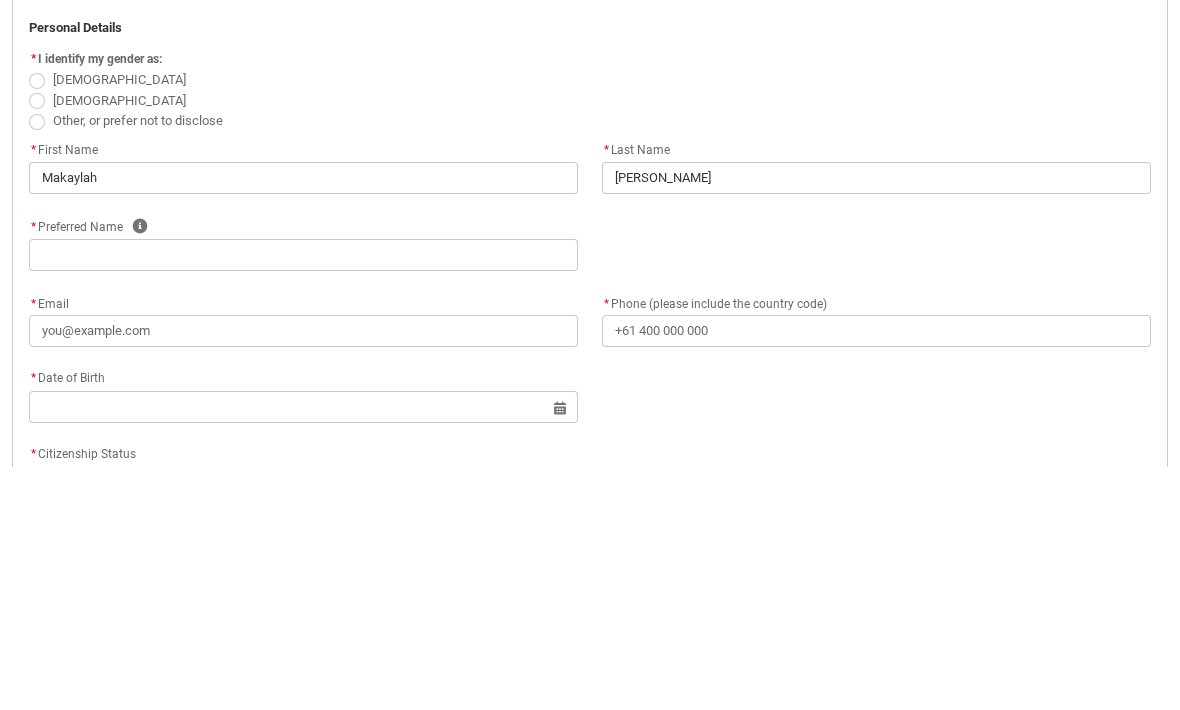 click on "* Preferred Name Help" 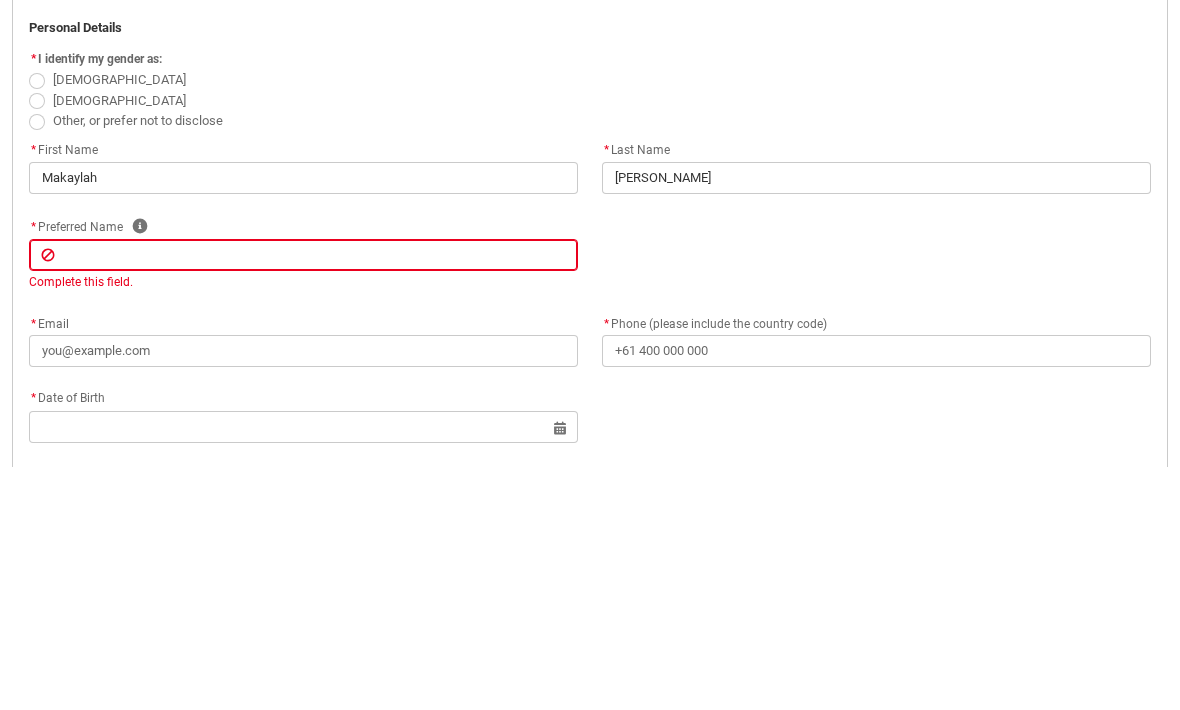 scroll, scrollTop: 515, scrollLeft: 0, axis: vertical 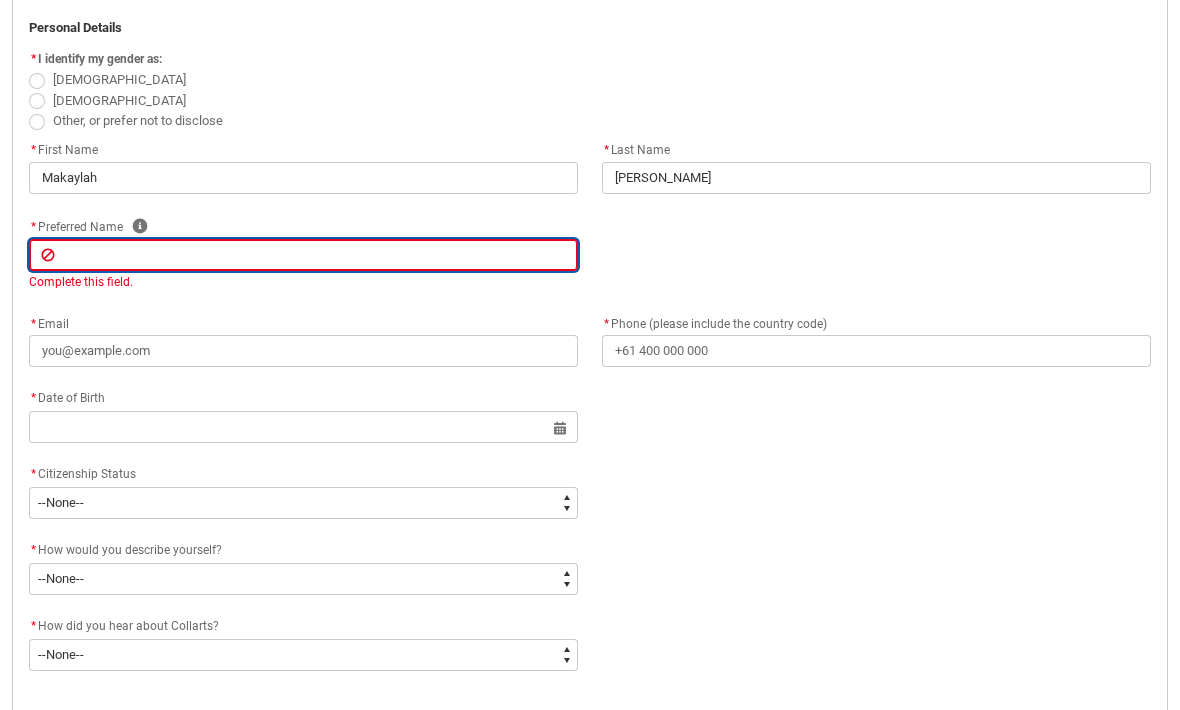 click at bounding box center [303, 255] 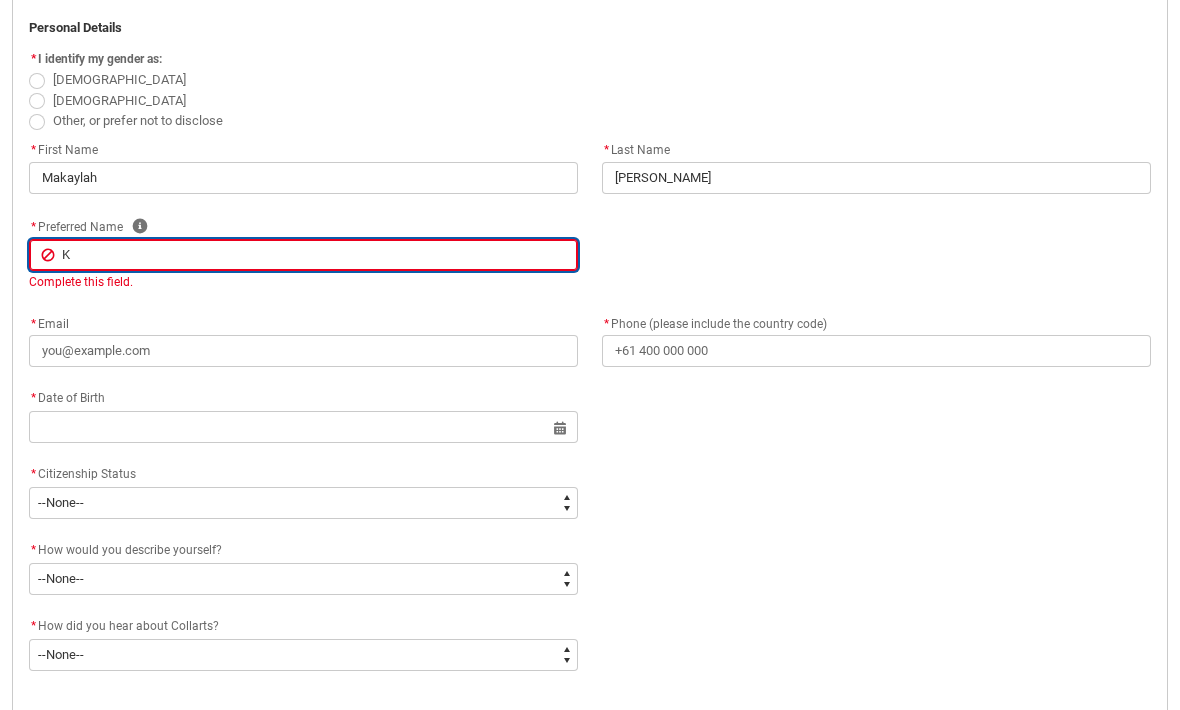type on "Ka" 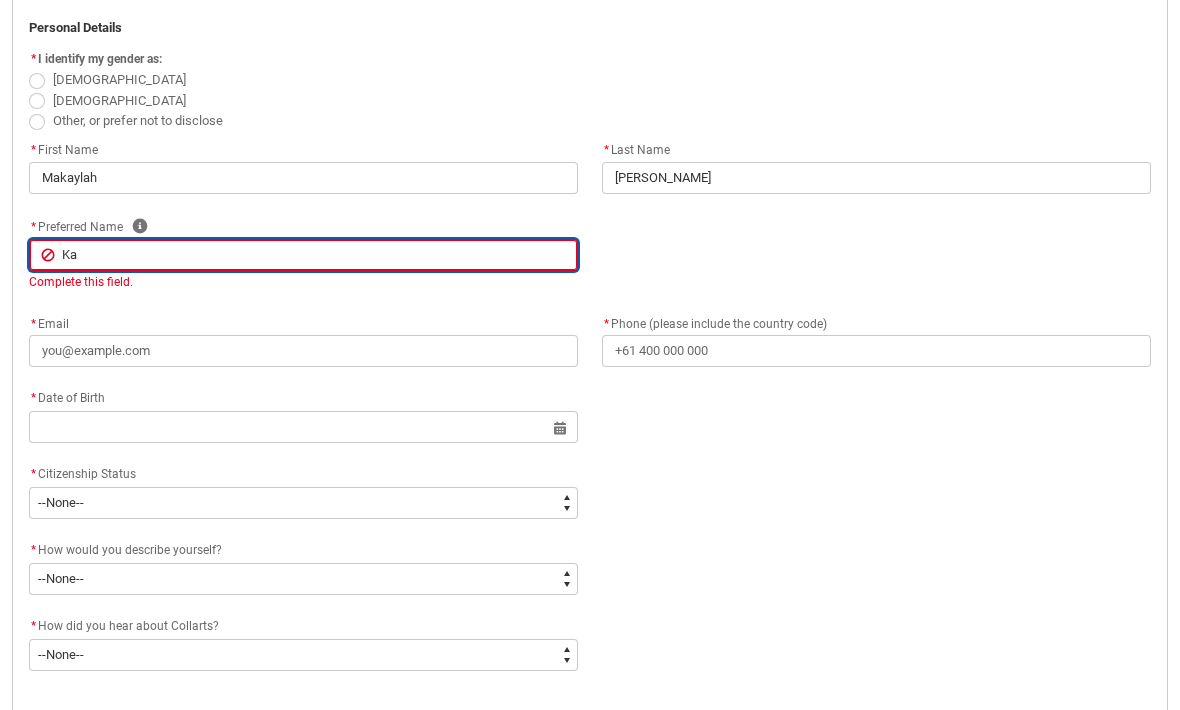 type on "[PERSON_NAME]" 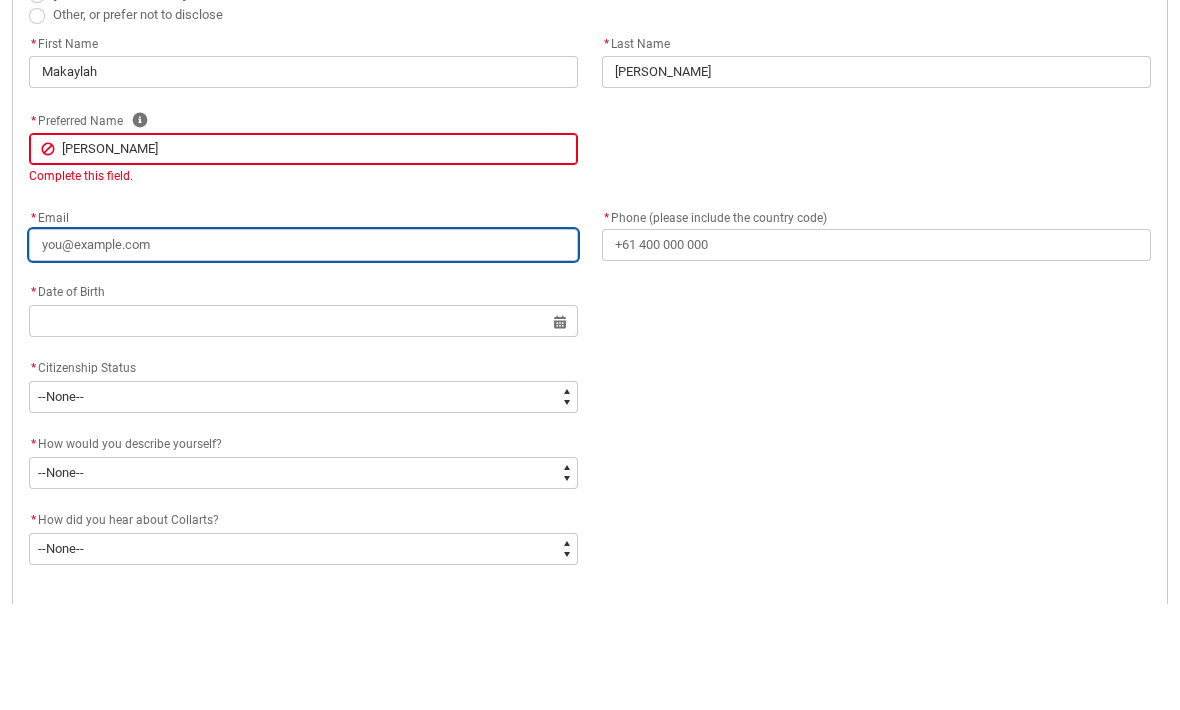 click on "* Email" 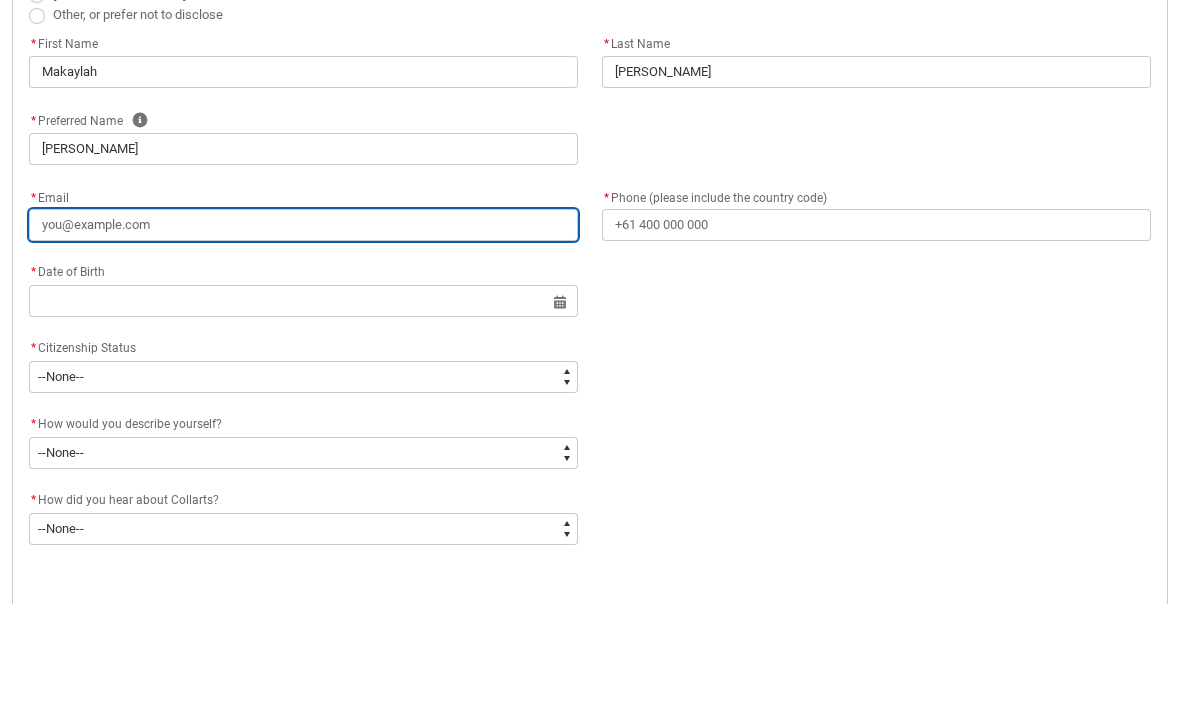 type on "M" 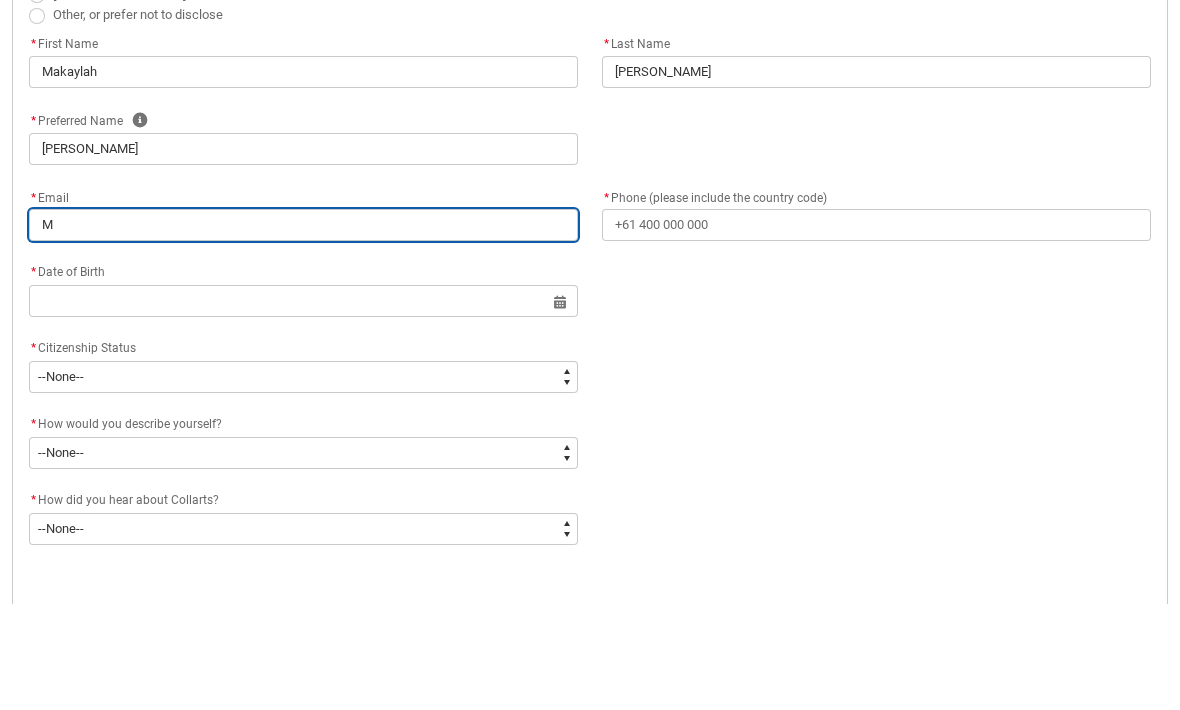 type on "Ma" 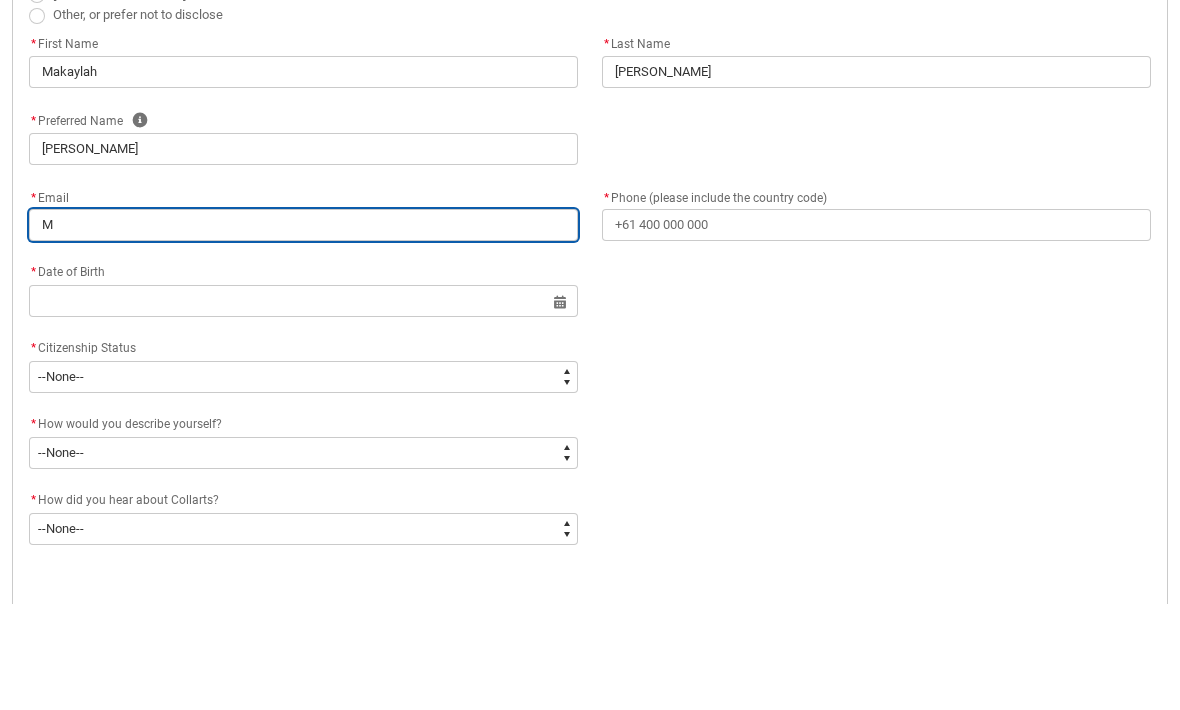 type on "Ma" 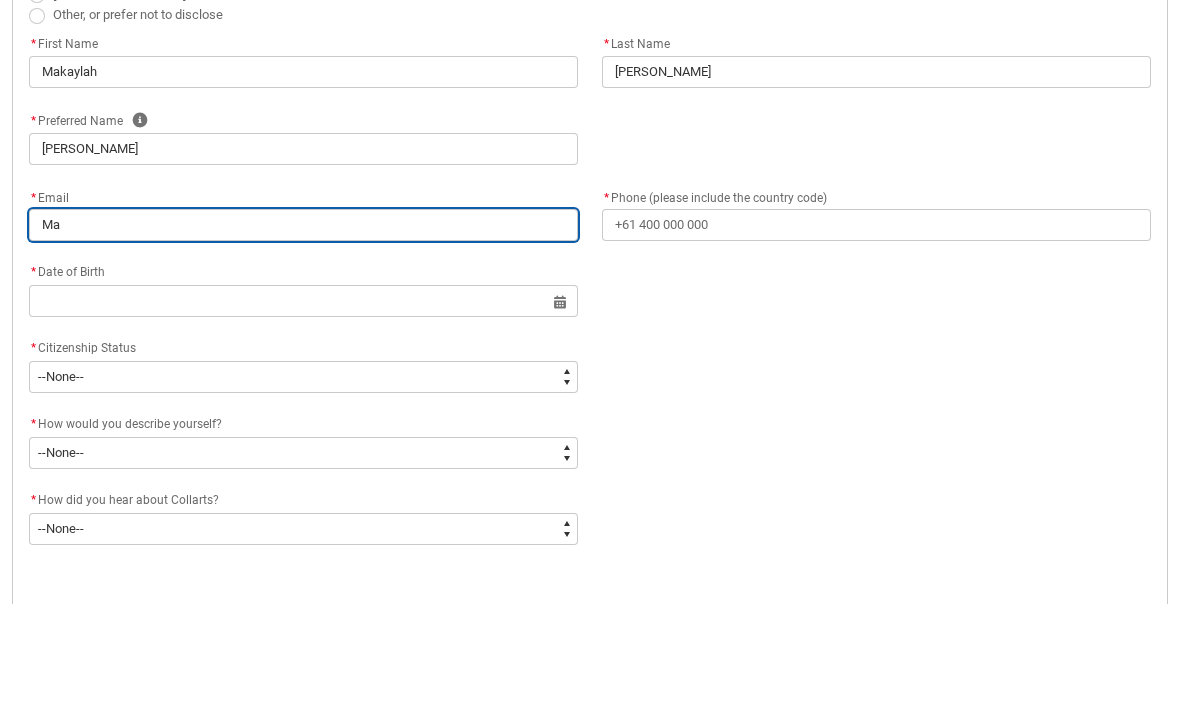 type on "Mak" 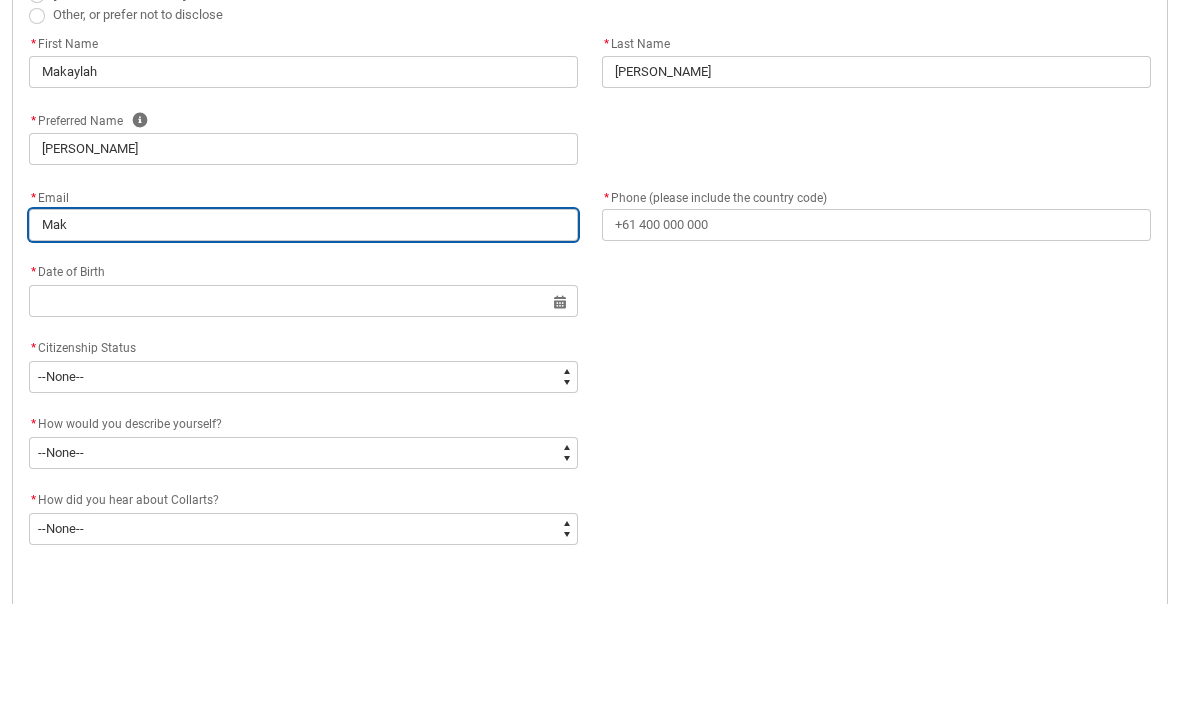 type on "Maka" 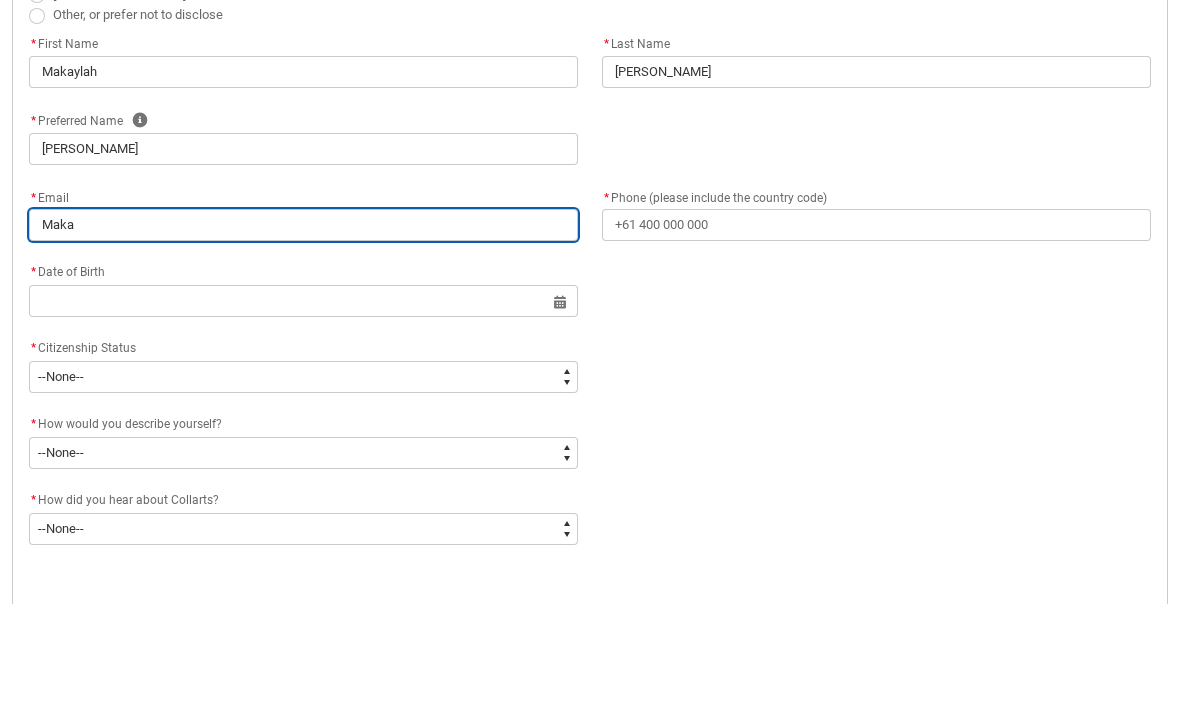 type on "[PERSON_NAME]" 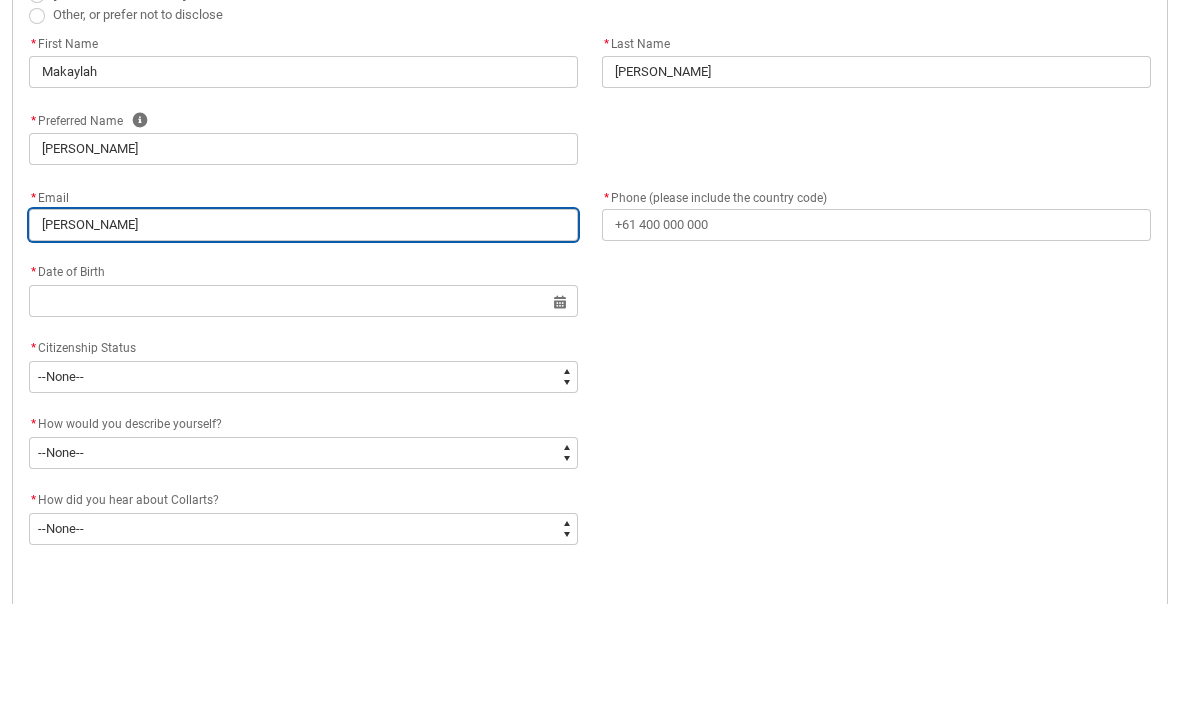 type on "Makayl" 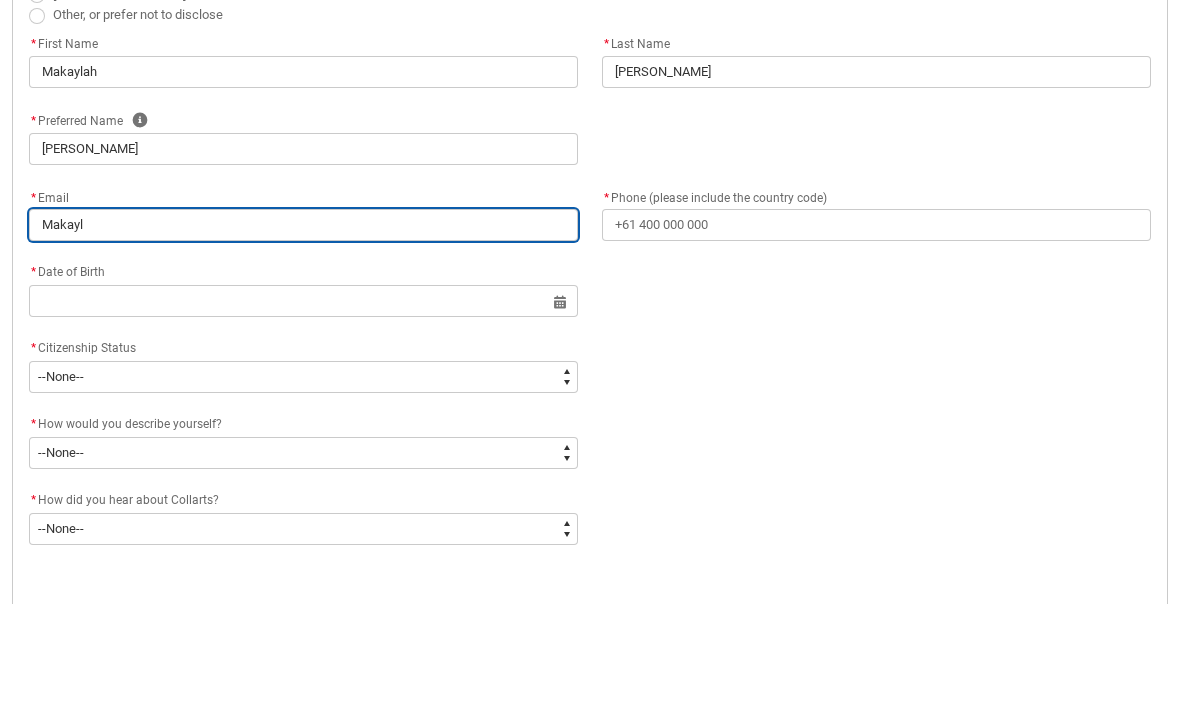 type on "Makayla" 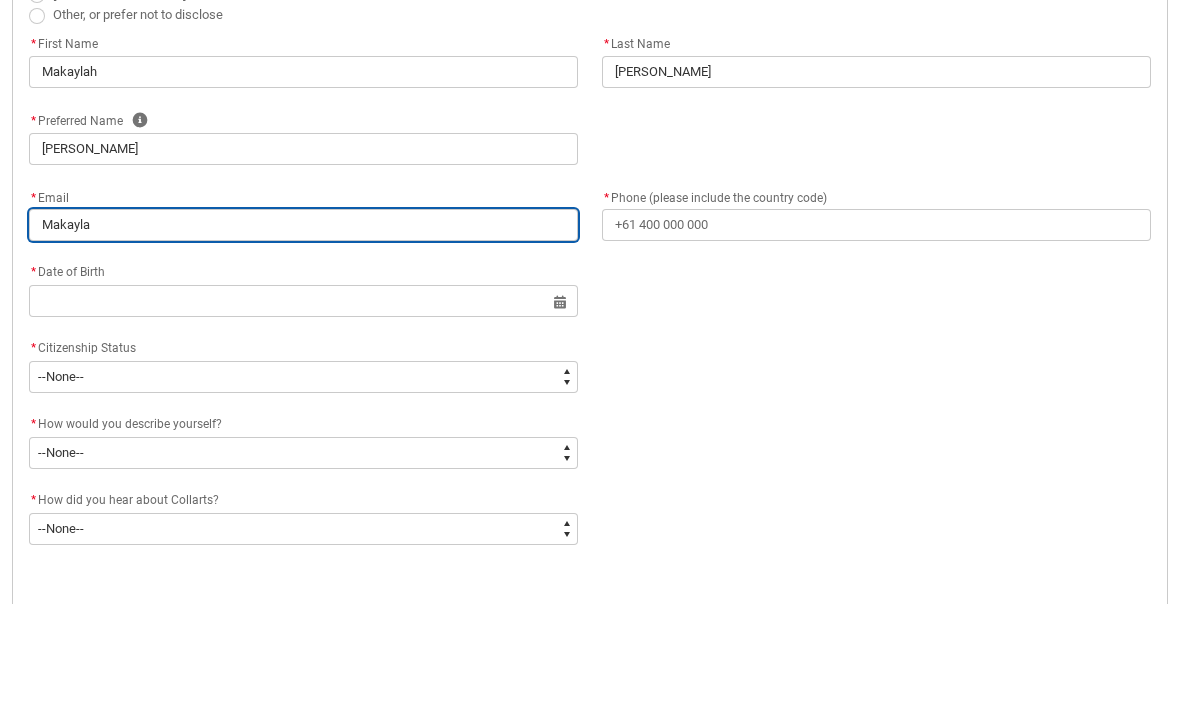 type on "Makaylah" 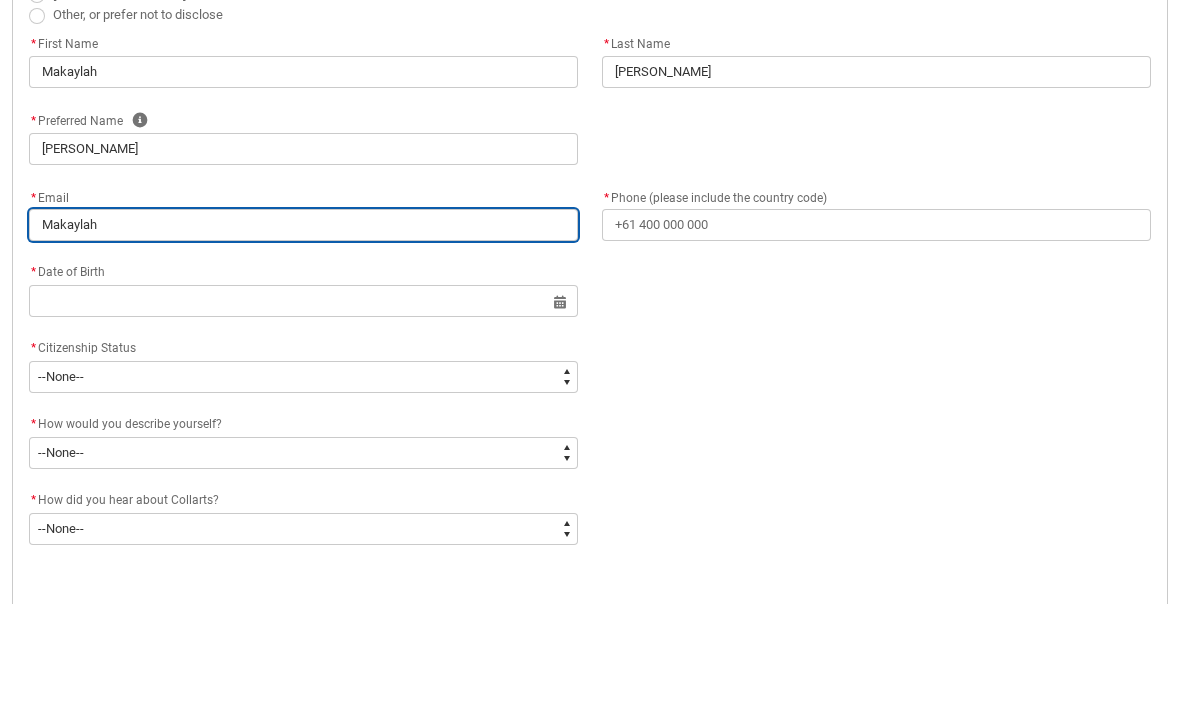 type on "Makaylah." 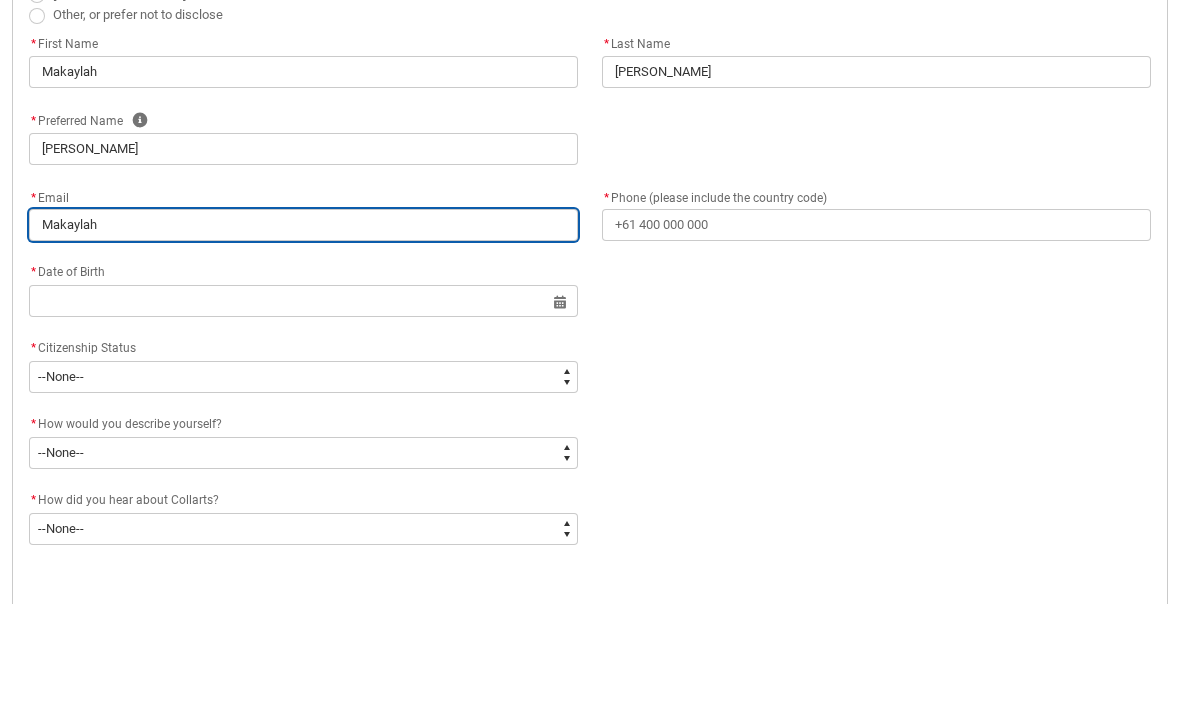type on "Makaylah." 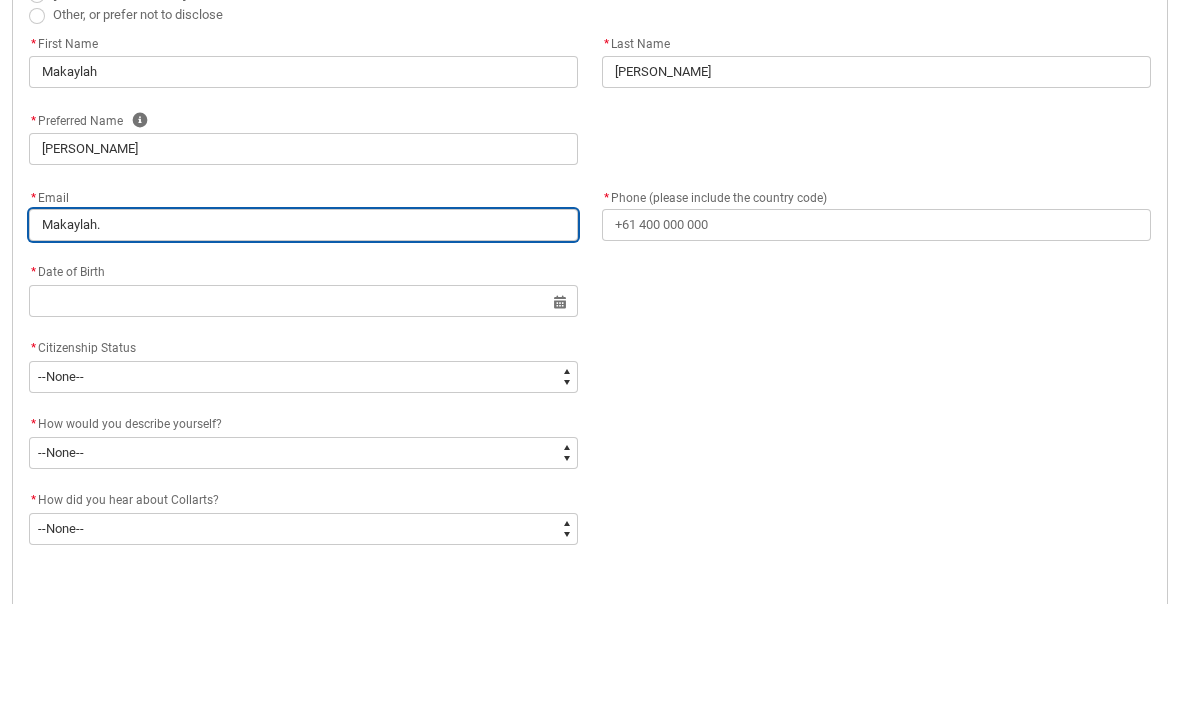 type on "Makaylah.M" 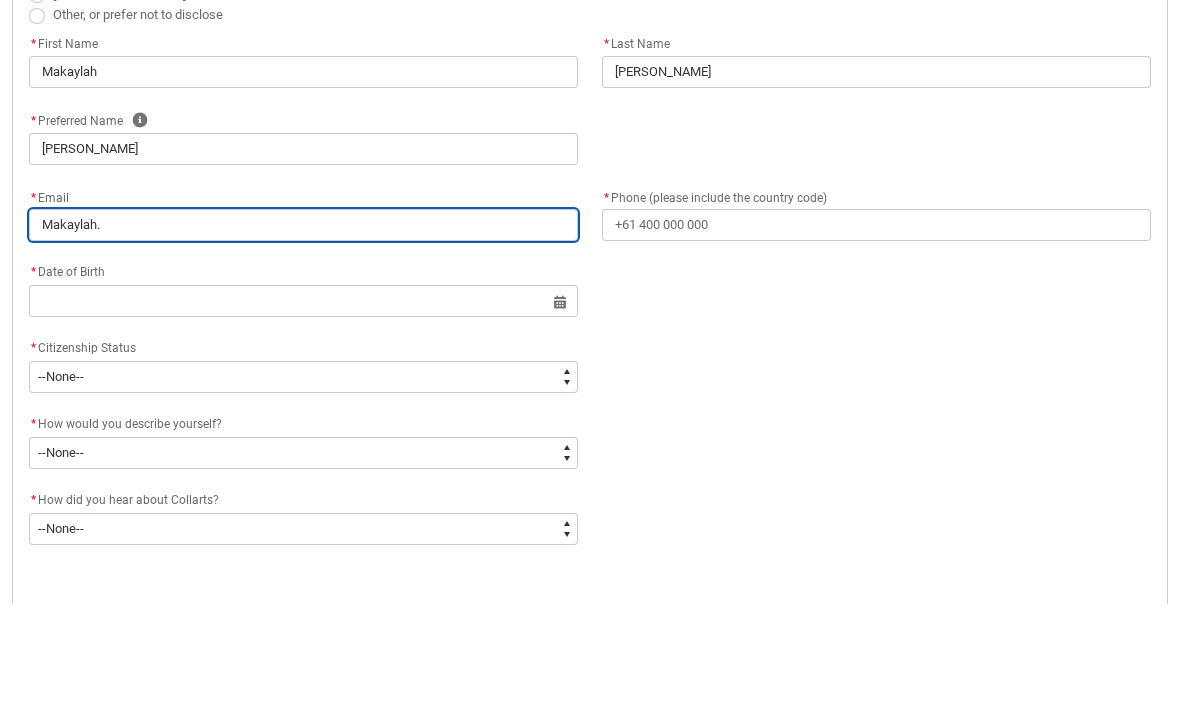 type on "Makaylah.M" 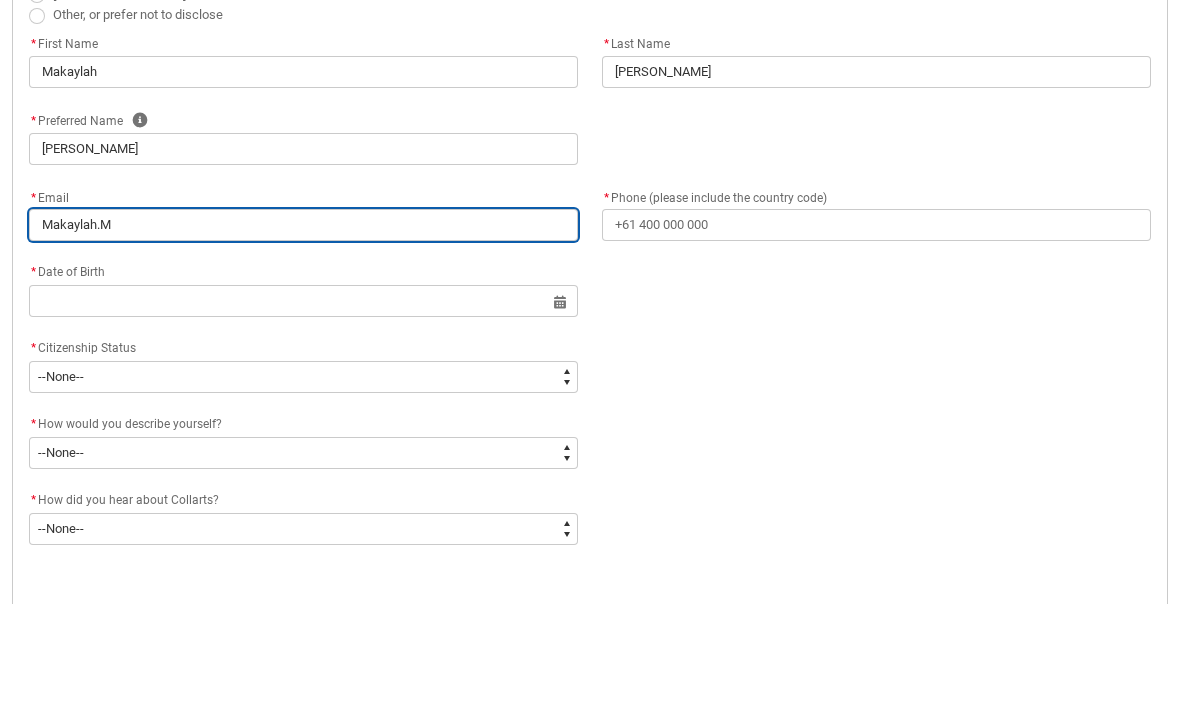 type on "[DOMAIN_NAME]" 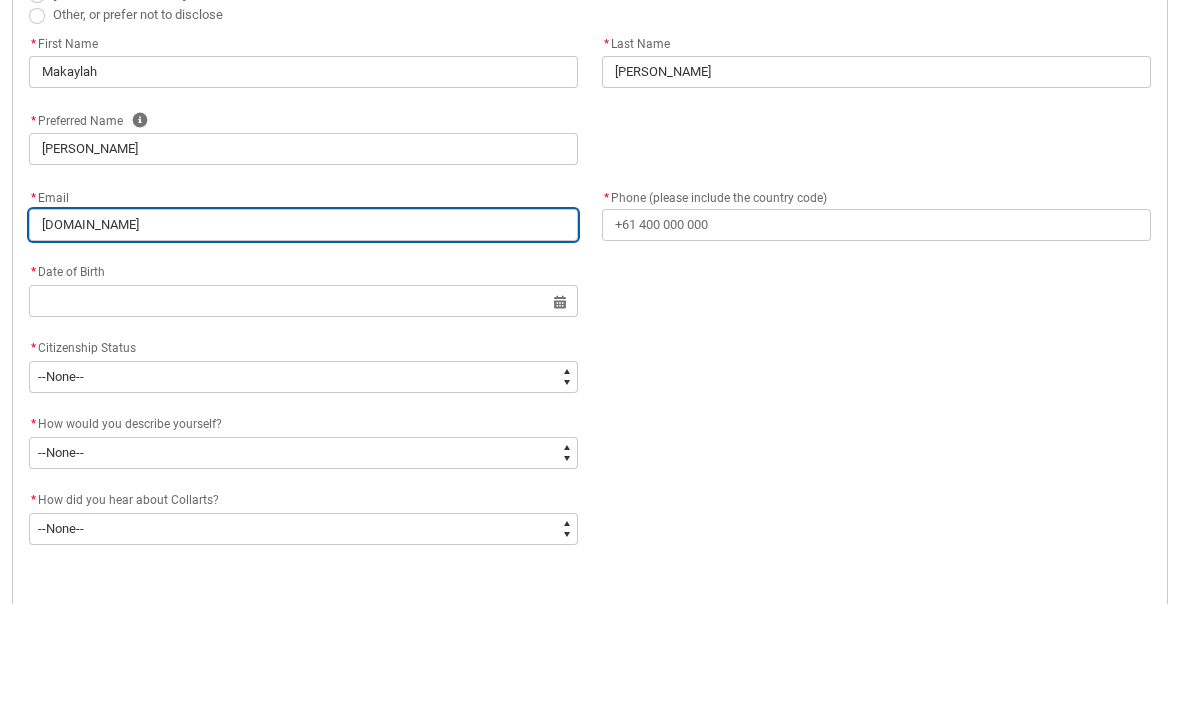 type on "Makaylah.Mcg" 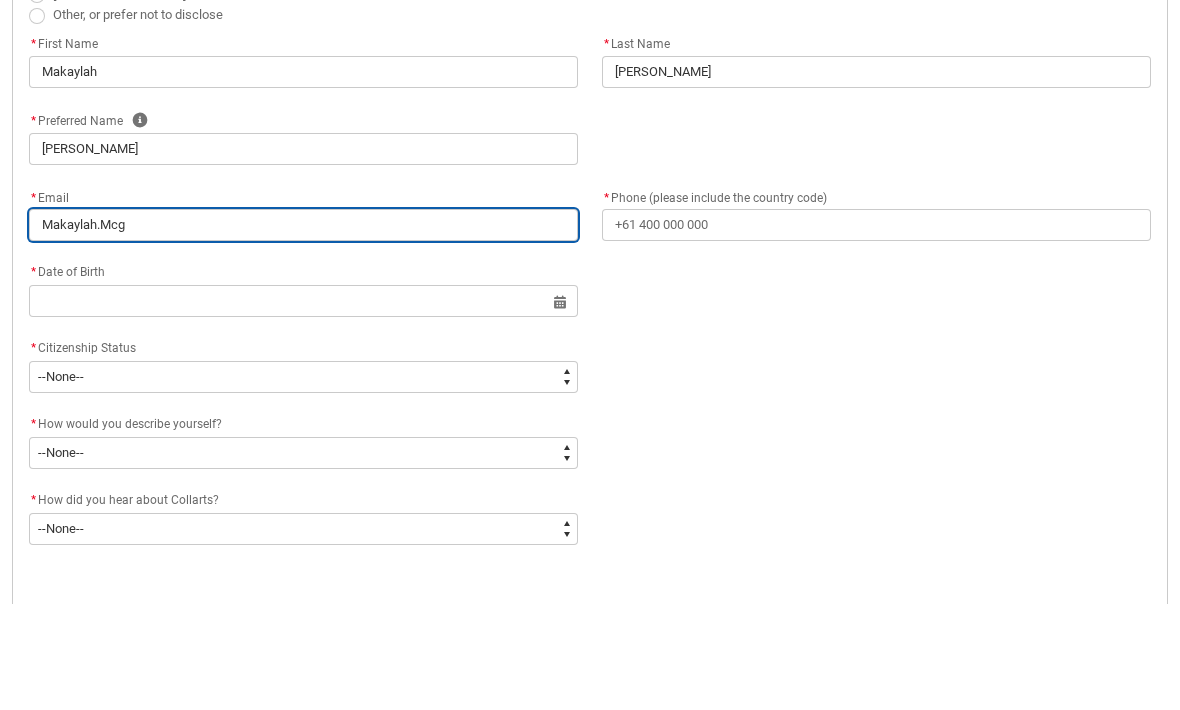 type on "Makaylah.Mcgo" 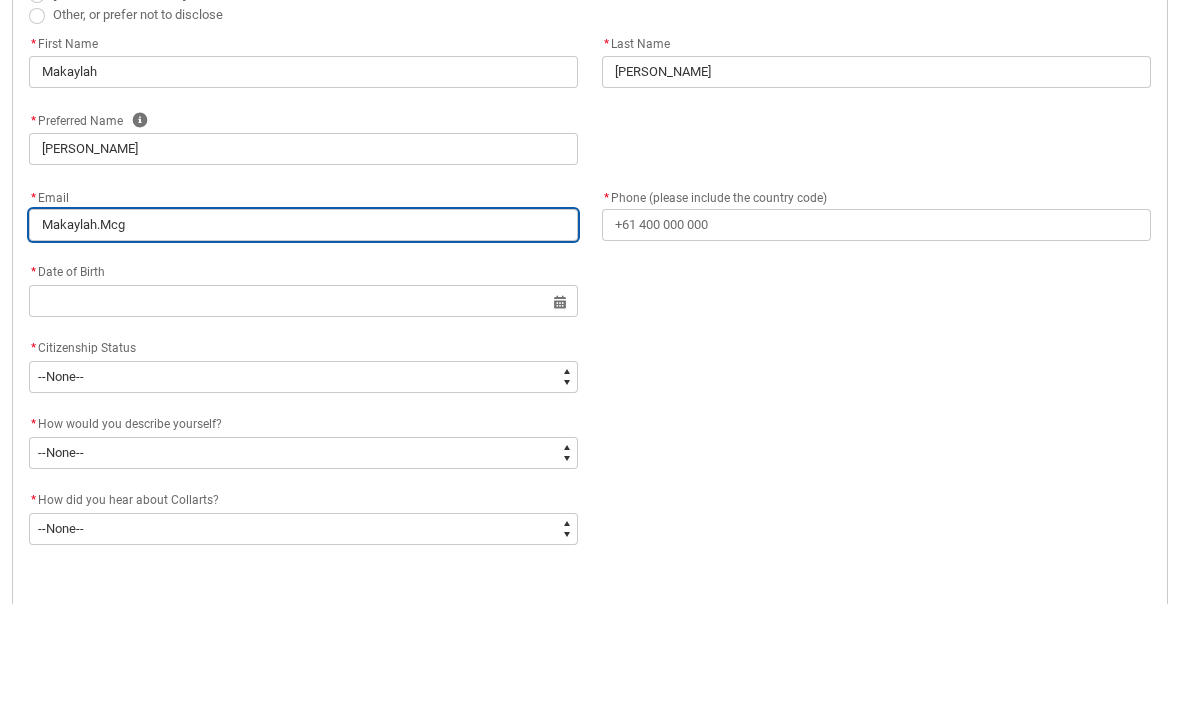 type on "Makaylah.Mcgo" 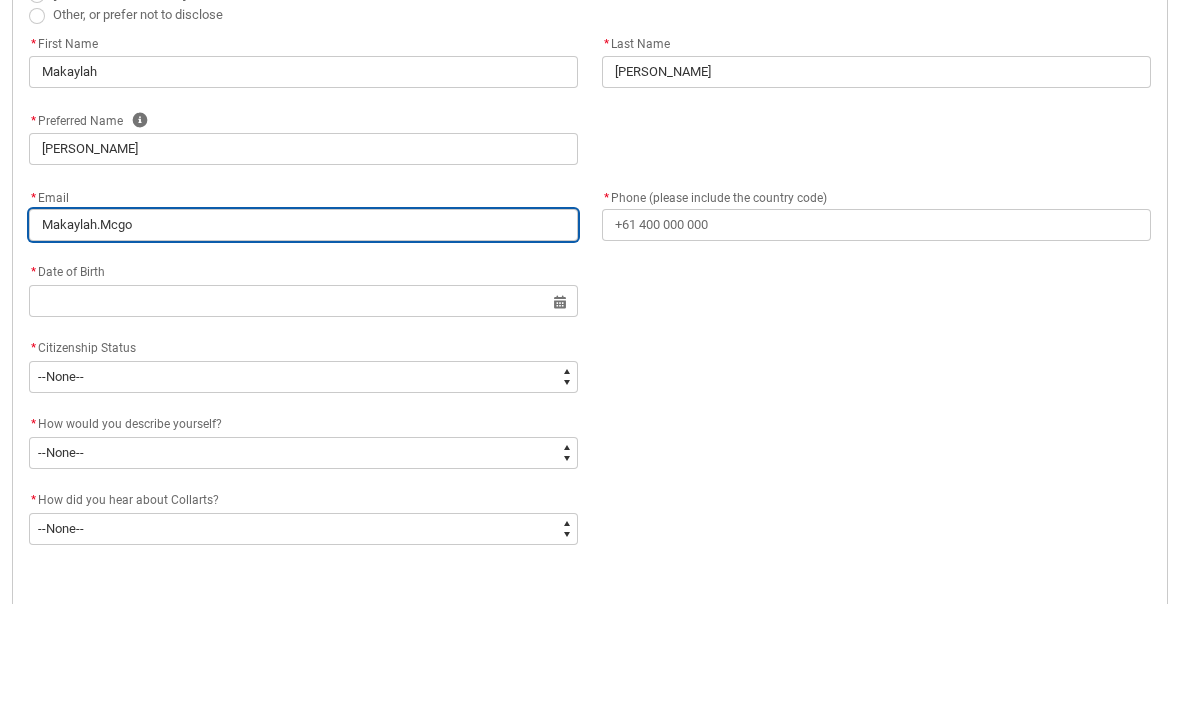 type on "Makaylah.Mcgow" 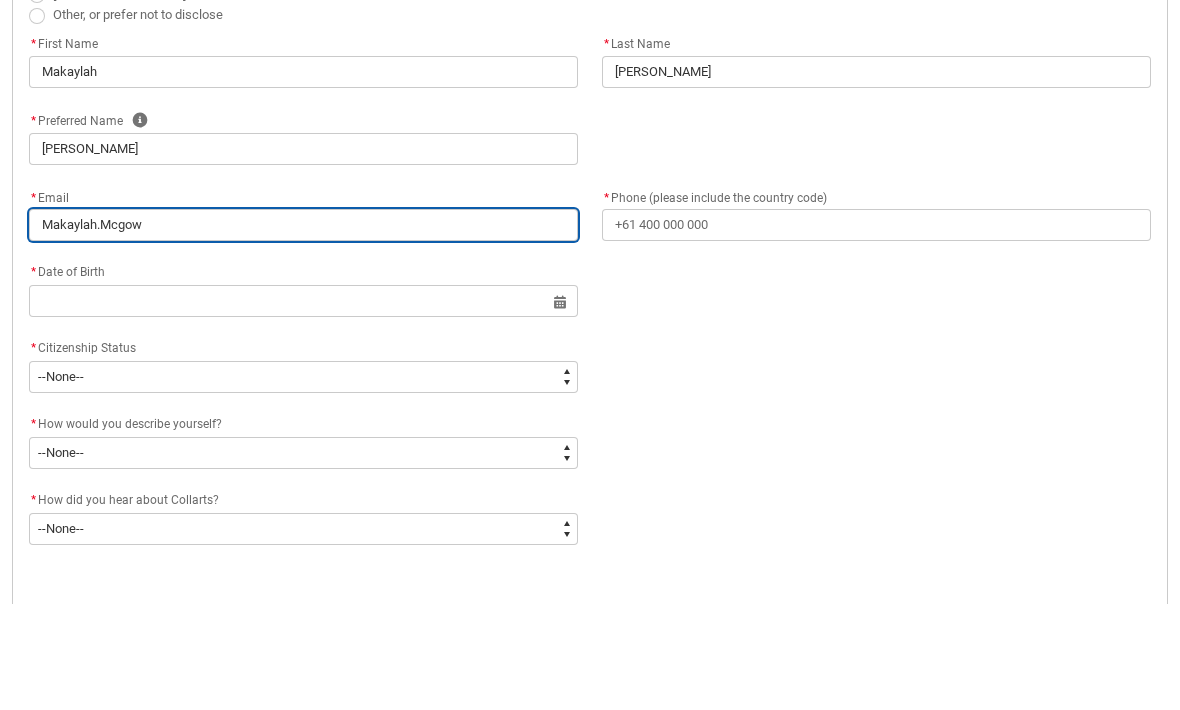type on "Makaylah.Mcgowa" 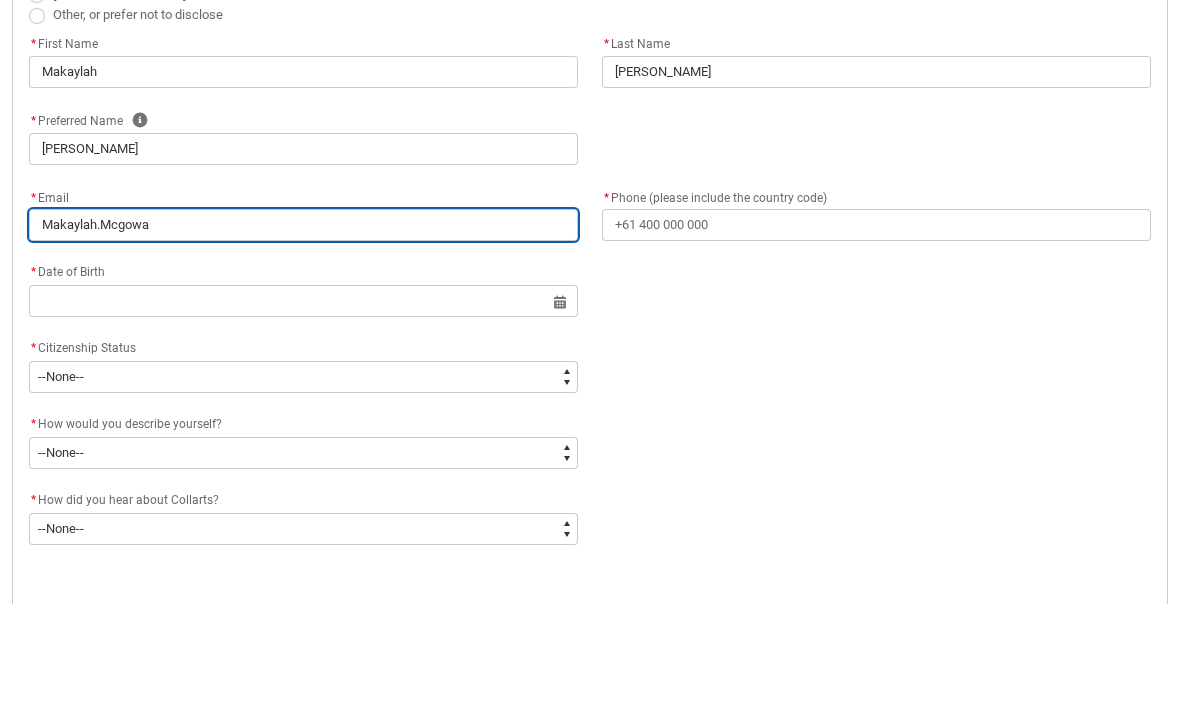 type on "Makaylah.[PERSON_NAME]" 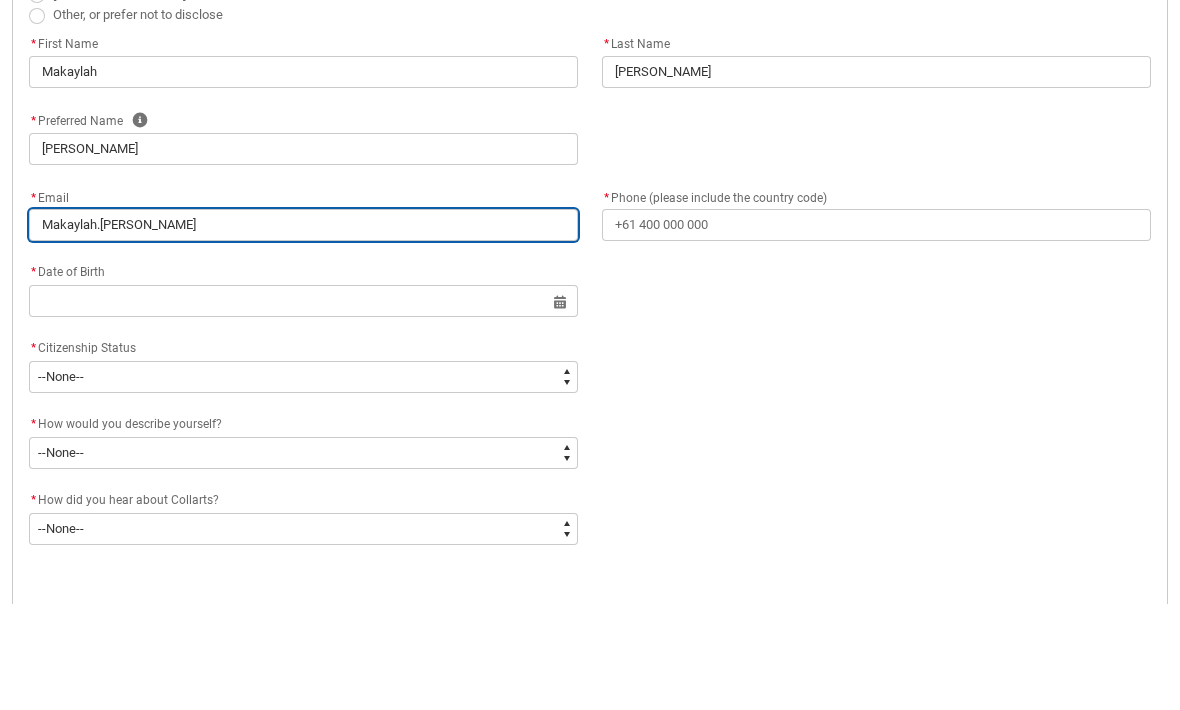 type on "Makaylah.[PERSON_NAME]" 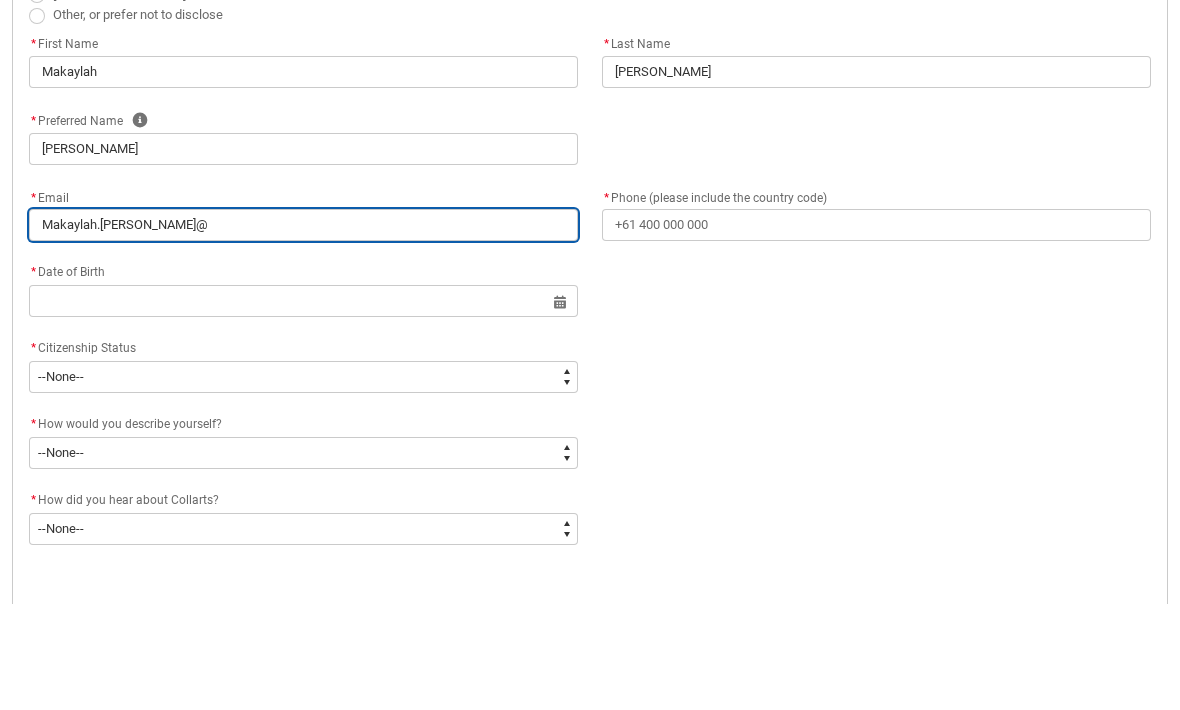 type on "Makaylah.[PERSON_NAME]@e" 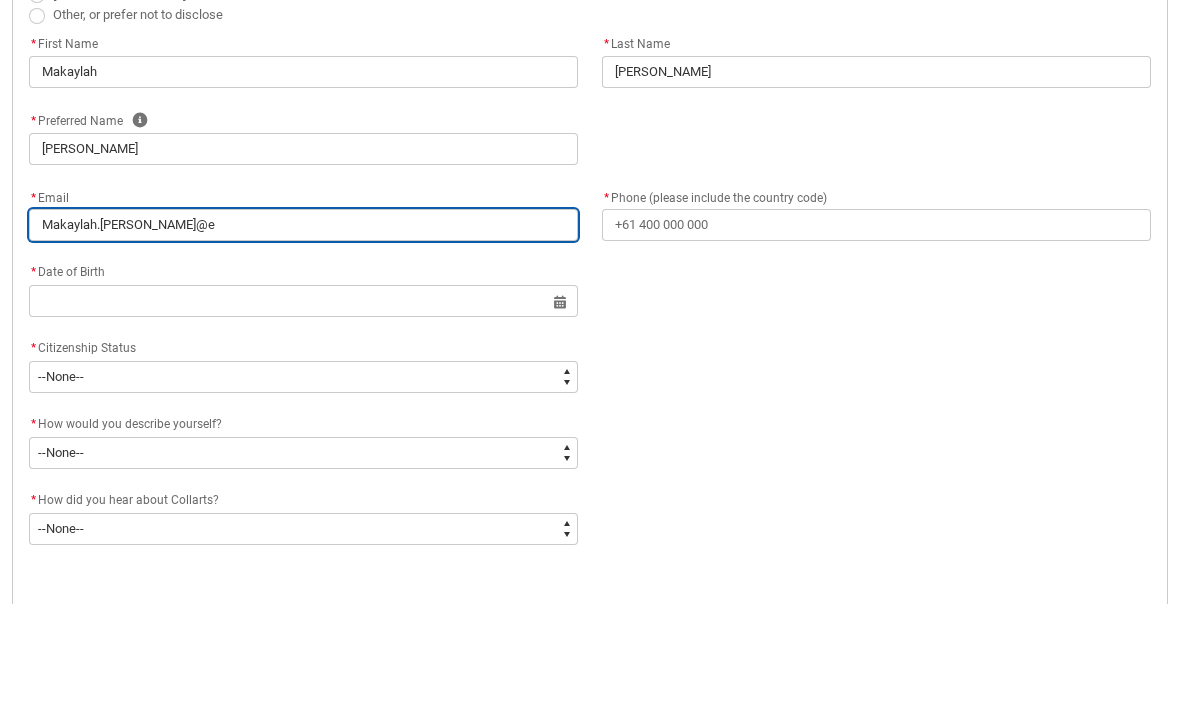 type on "Makaylah.[PERSON_NAME]@ed" 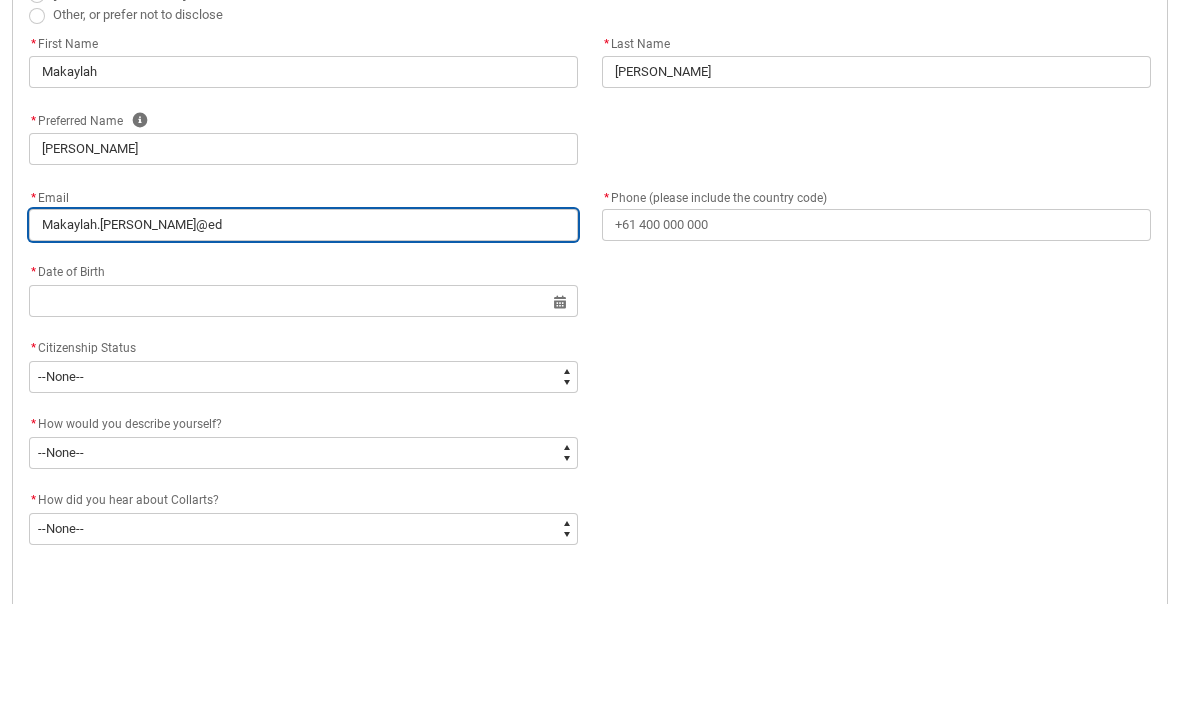 type on "Makaylah.[PERSON_NAME]@edu" 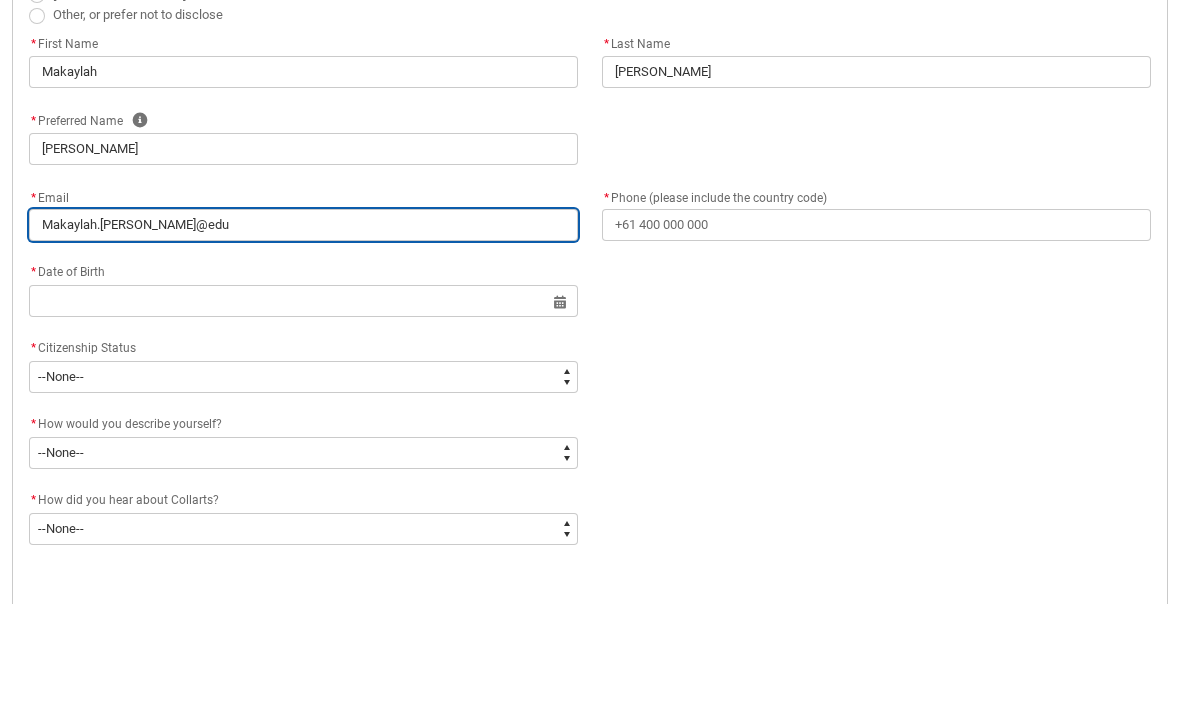 type on "Makaylah.[PERSON_NAME]@educ" 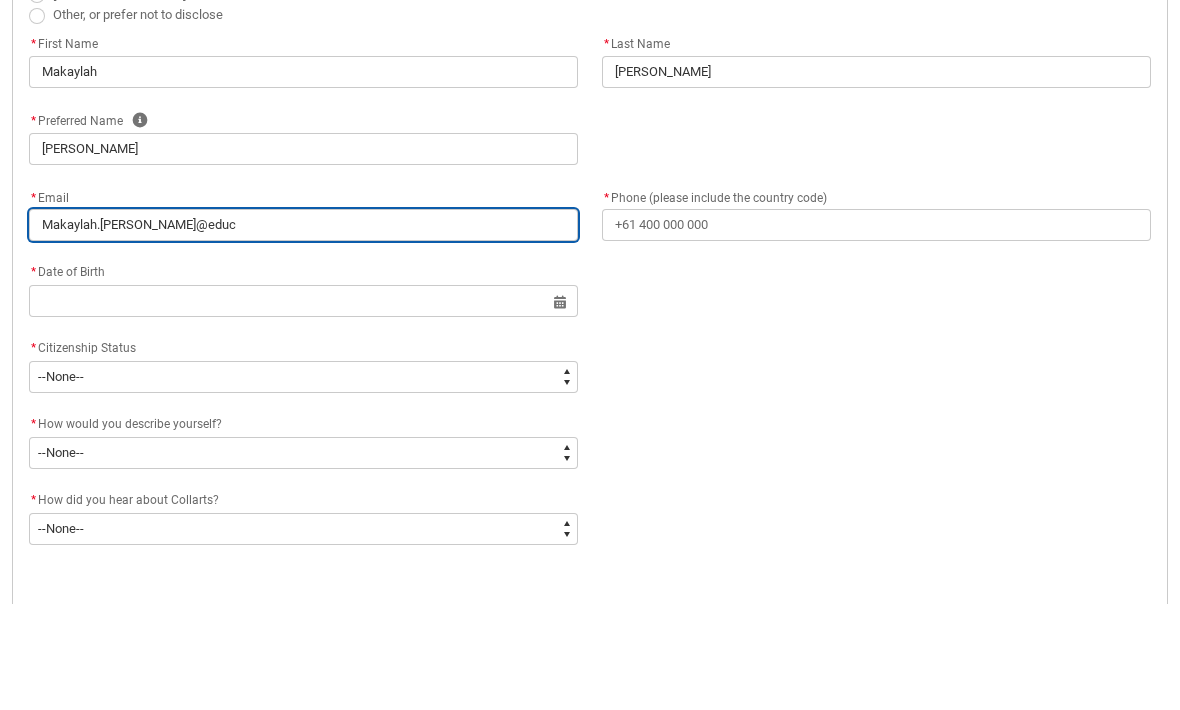 type on "Makaylah.[PERSON_NAME]@educa" 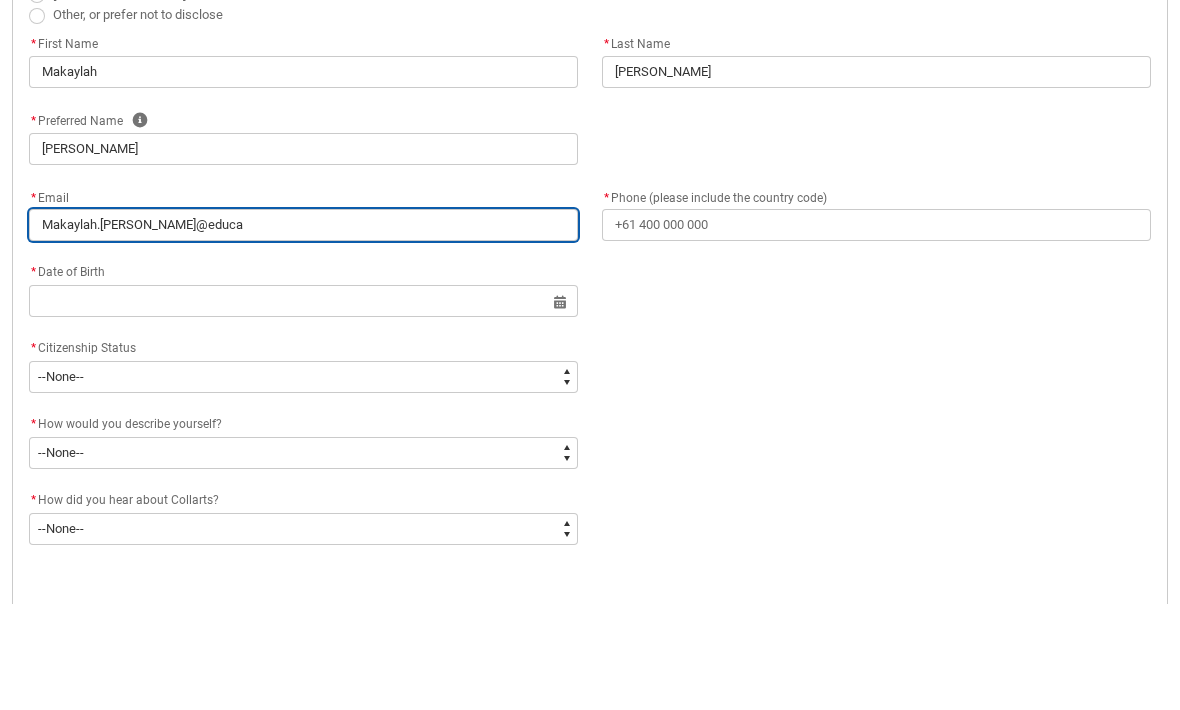 type on "Makaylah.[PERSON_NAME]@educat" 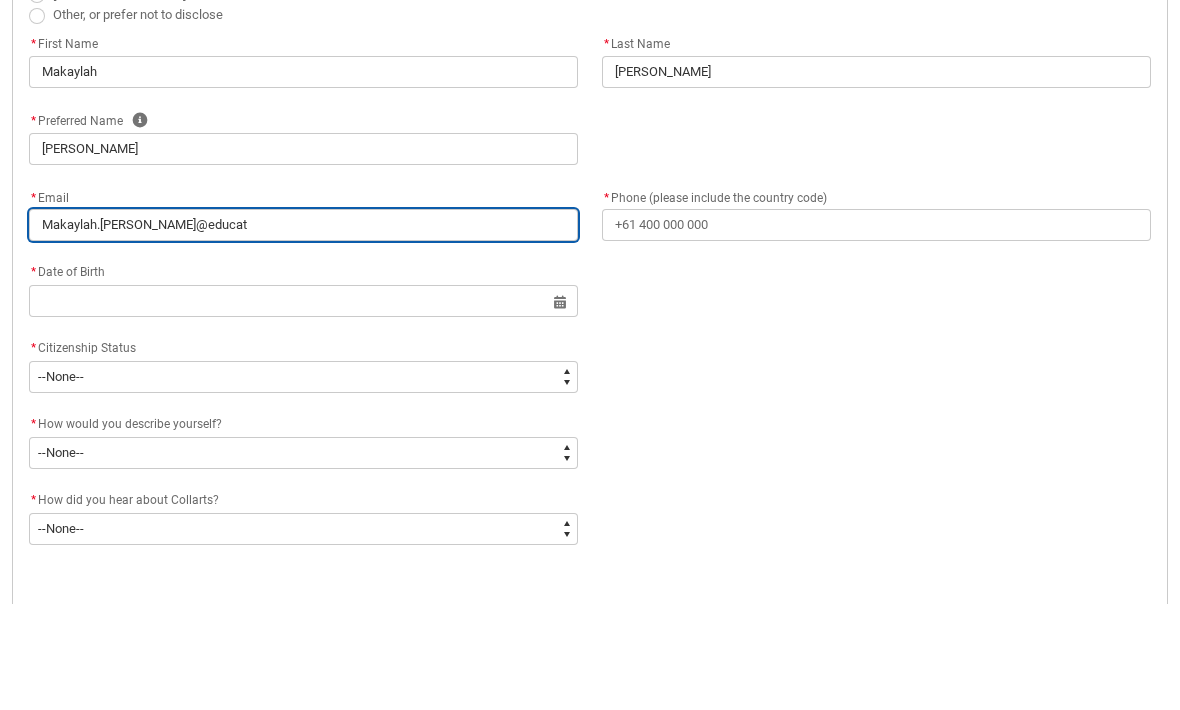 type on "Makaylah.[PERSON_NAME]@educati" 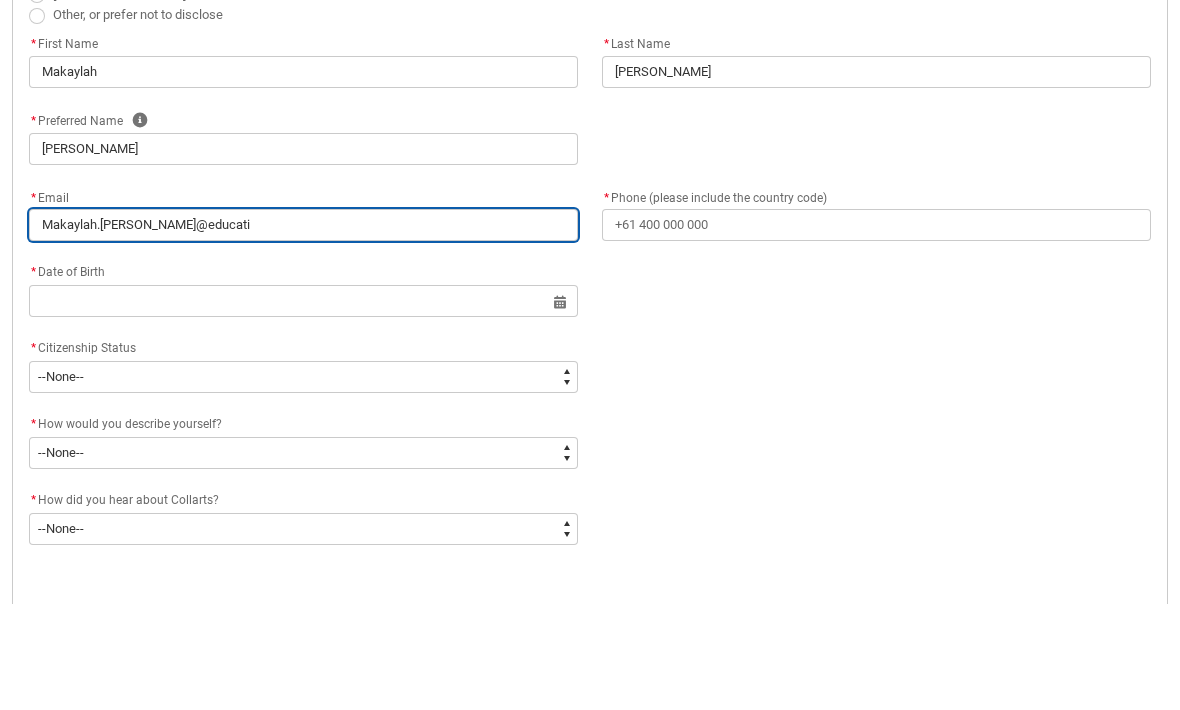 type on "Makaylah.[PERSON_NAME]@educatio" 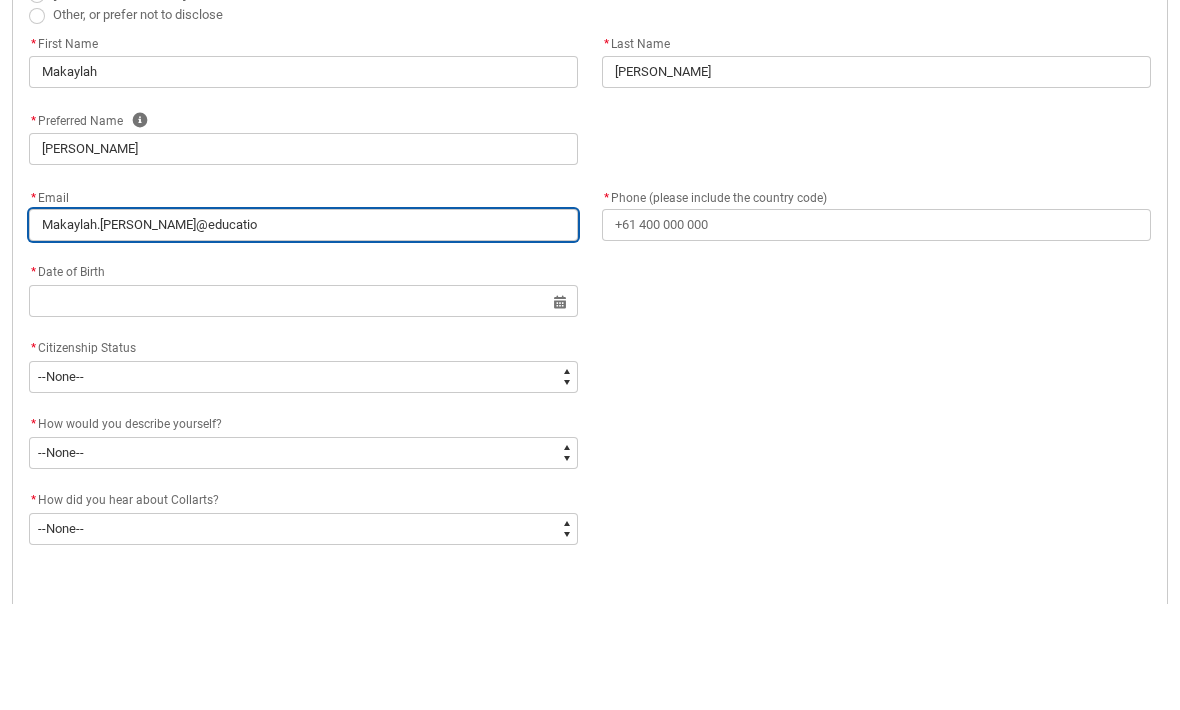 type on "Makaylah.[PERSON_NAME]@education" 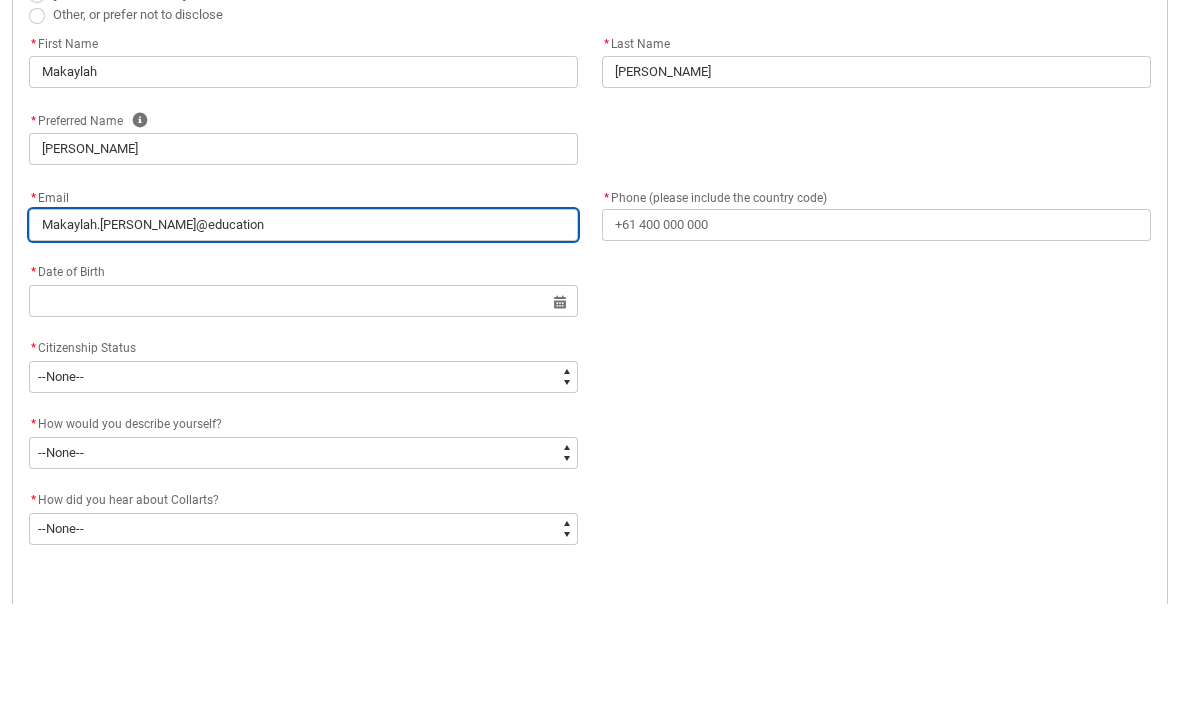 type on "Makaylah.[PERSON_NAME]@education." 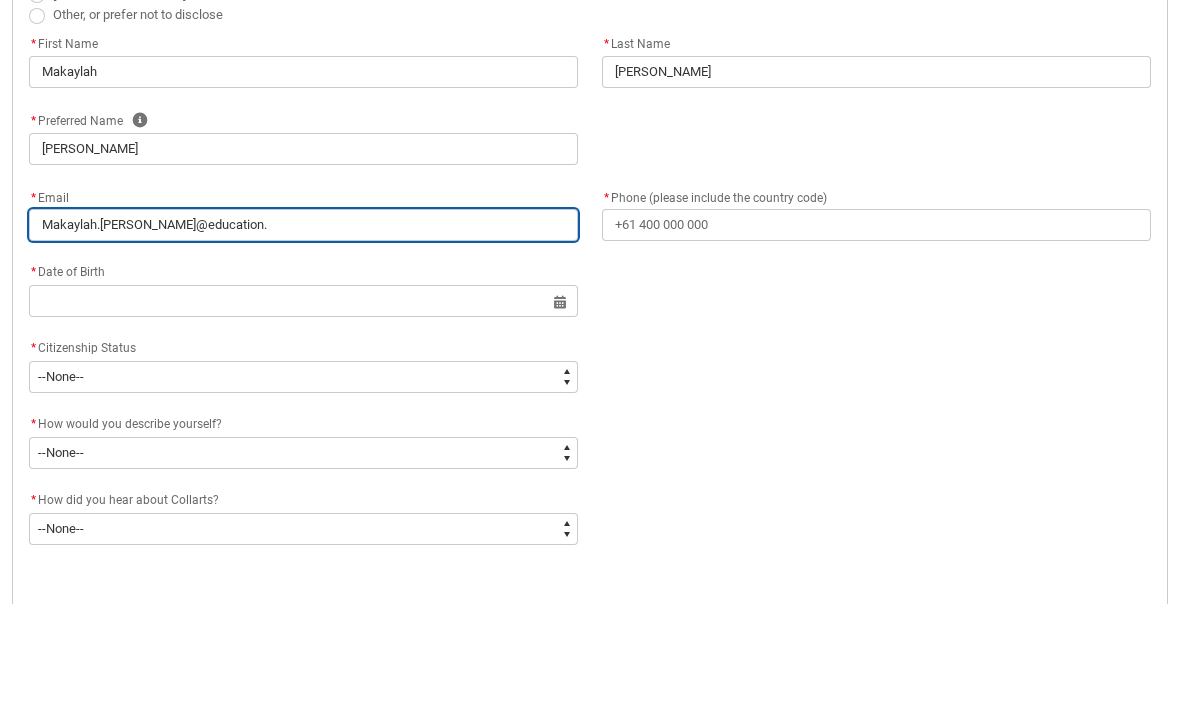type on "Makaylah.[PERSON_NAME]@education.s" 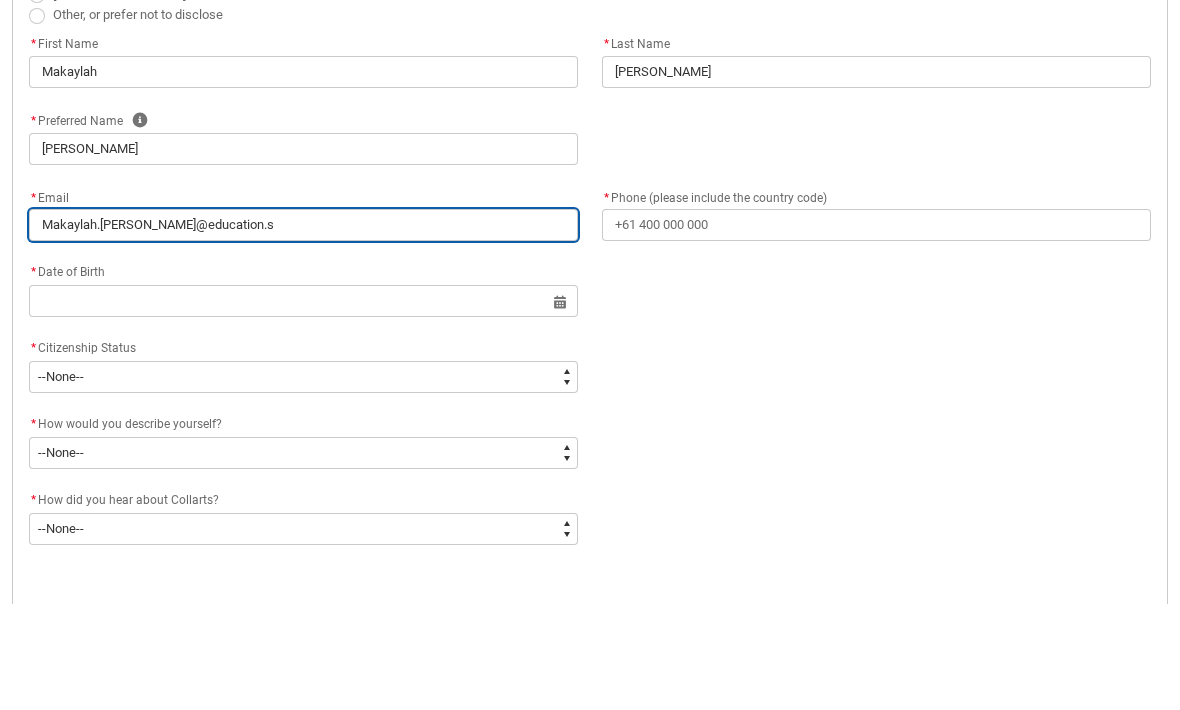type on "[EMAIL_ADDRESS][PERSON_NAME]" 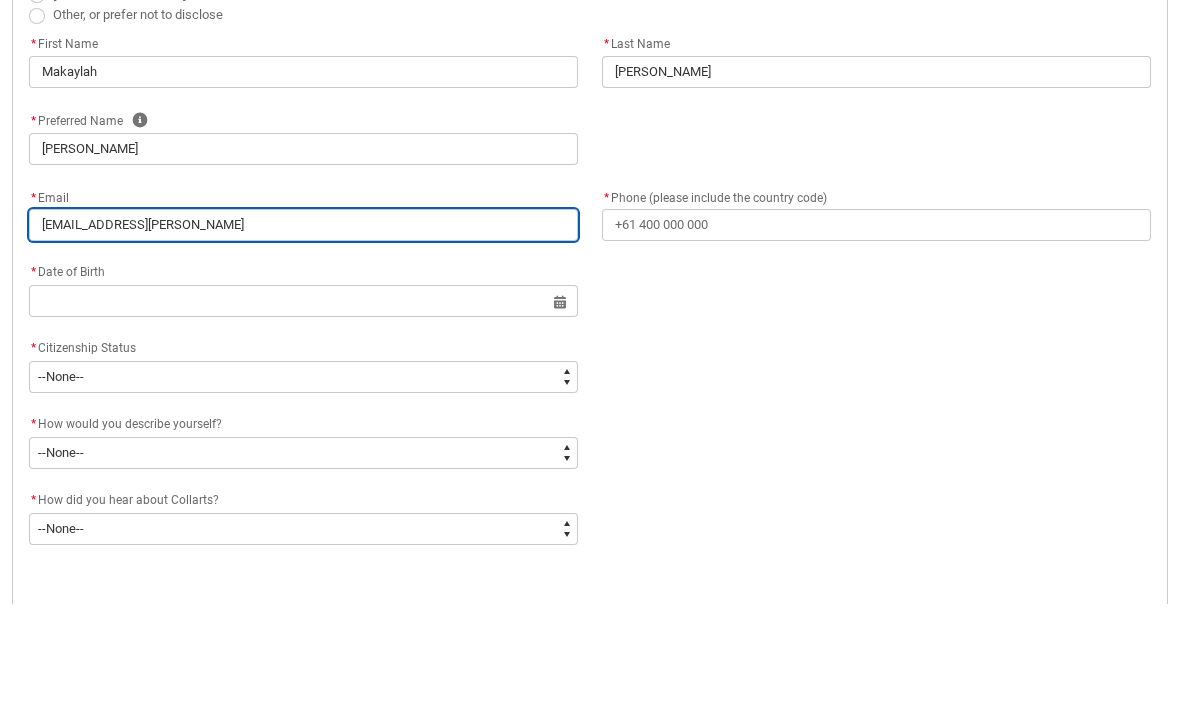 type on "Makaylah.[PERSON_NAME]@education.s" 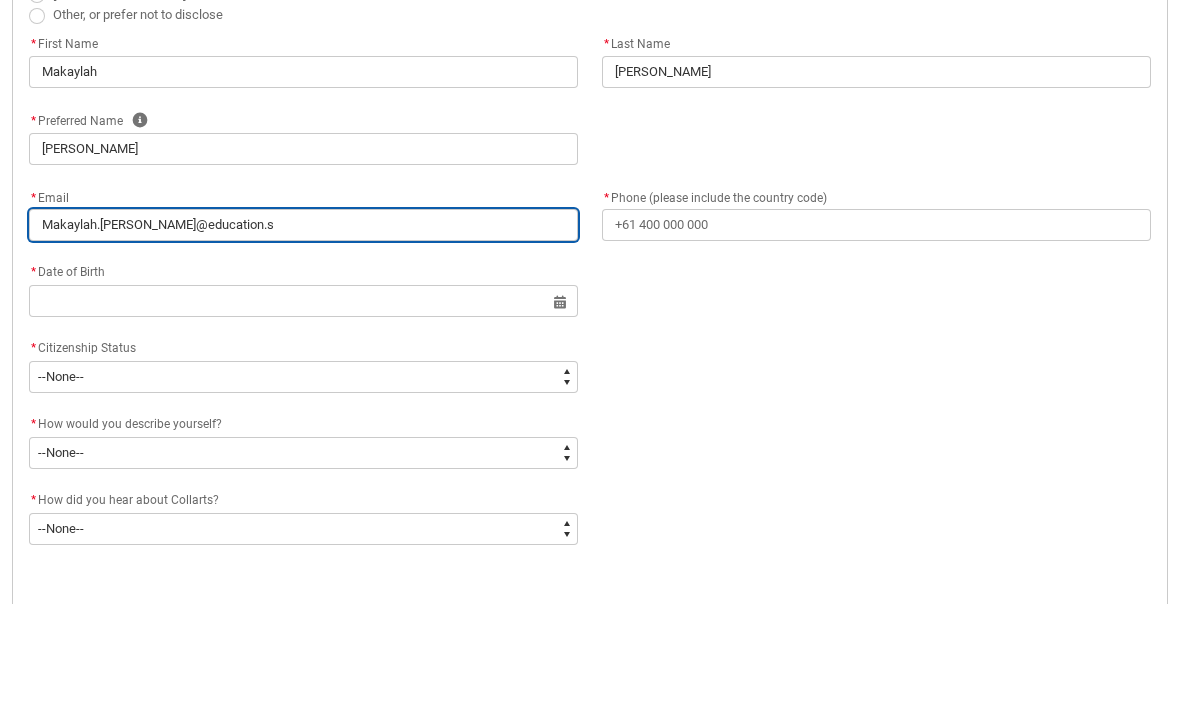 type on "Makaylah.[PERSON_NAME]@education." 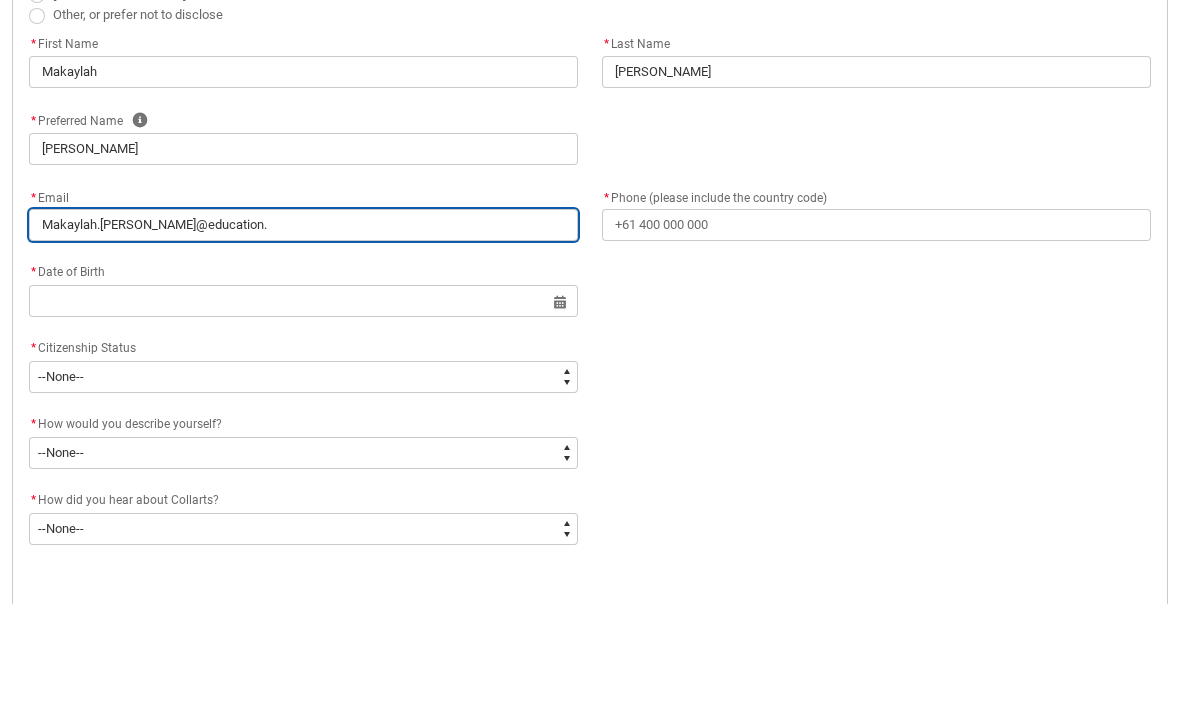 type on "Makaylah.[PERSON_NAME]@education" 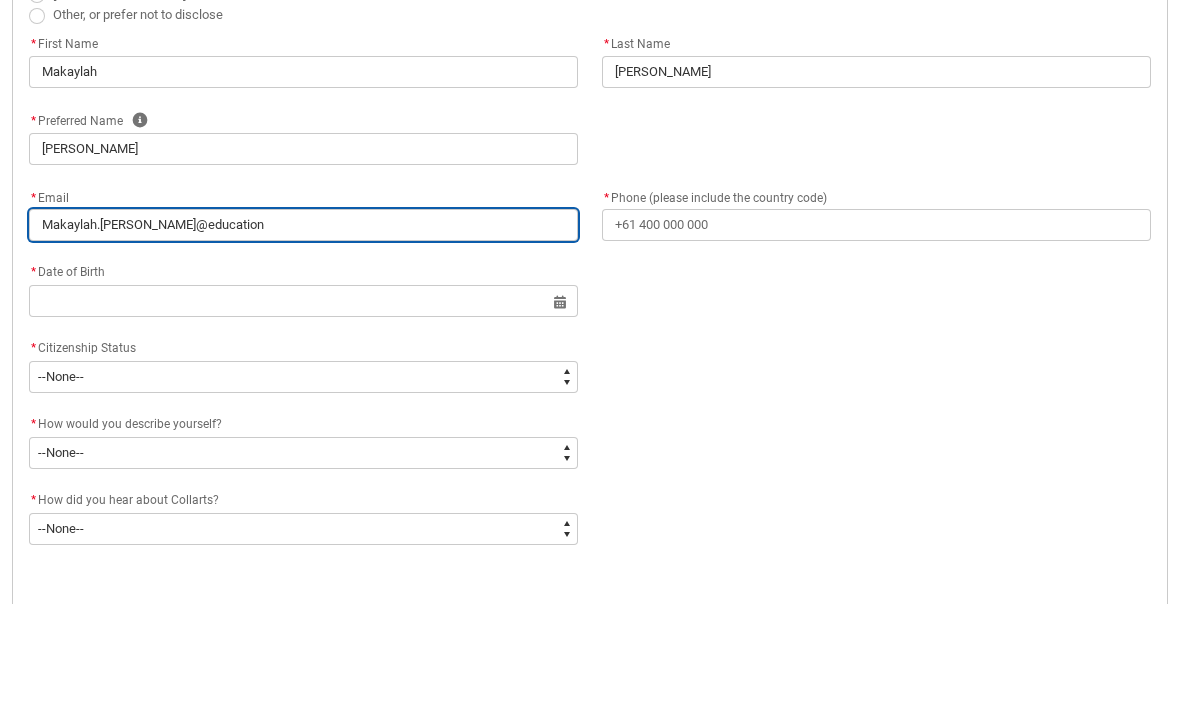type on "Makaylah.[PERSON_NAME]@educatio" 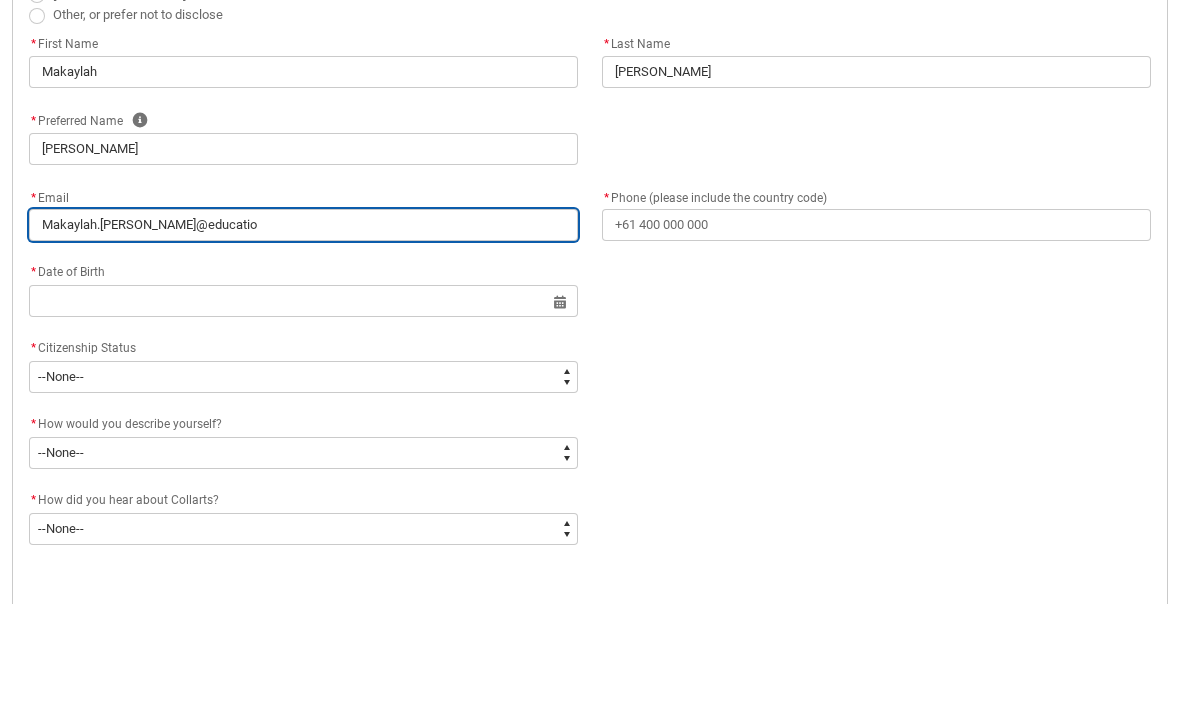 type on "Makaylah.[PERSON_NAME]@educati" 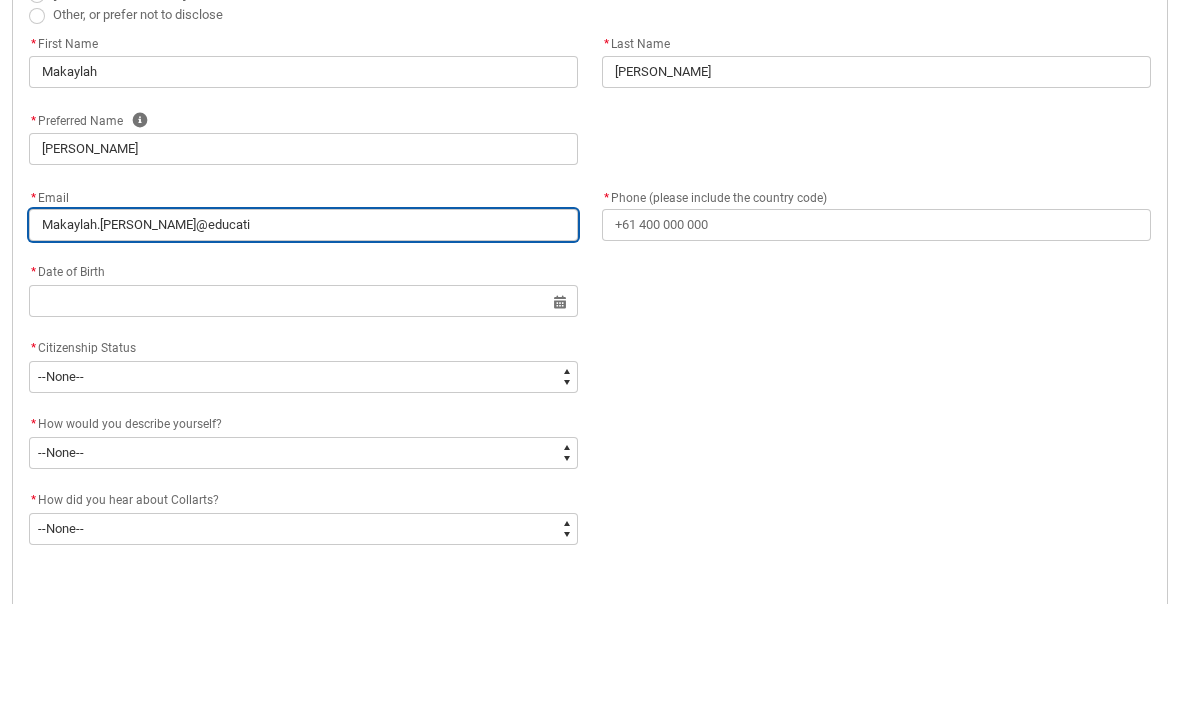 type on "Makaylah.[PERSON_NAME]@educat" 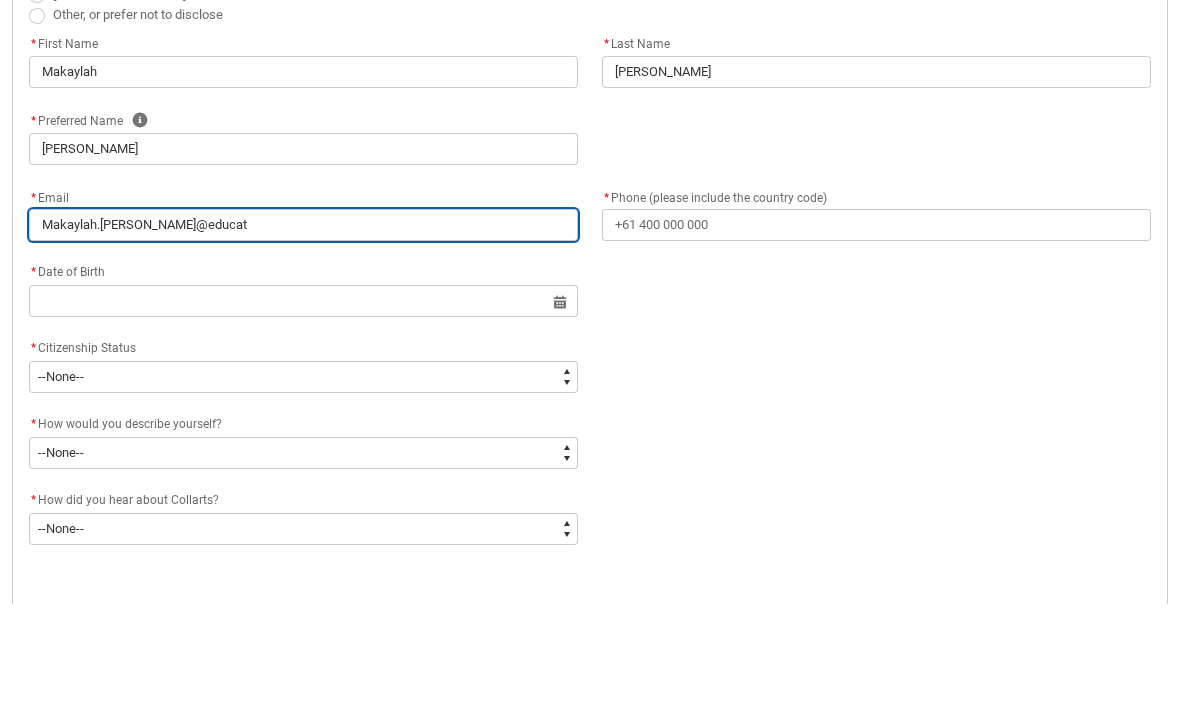 type on "Makaylah.[PERSON_NAME]@educa" 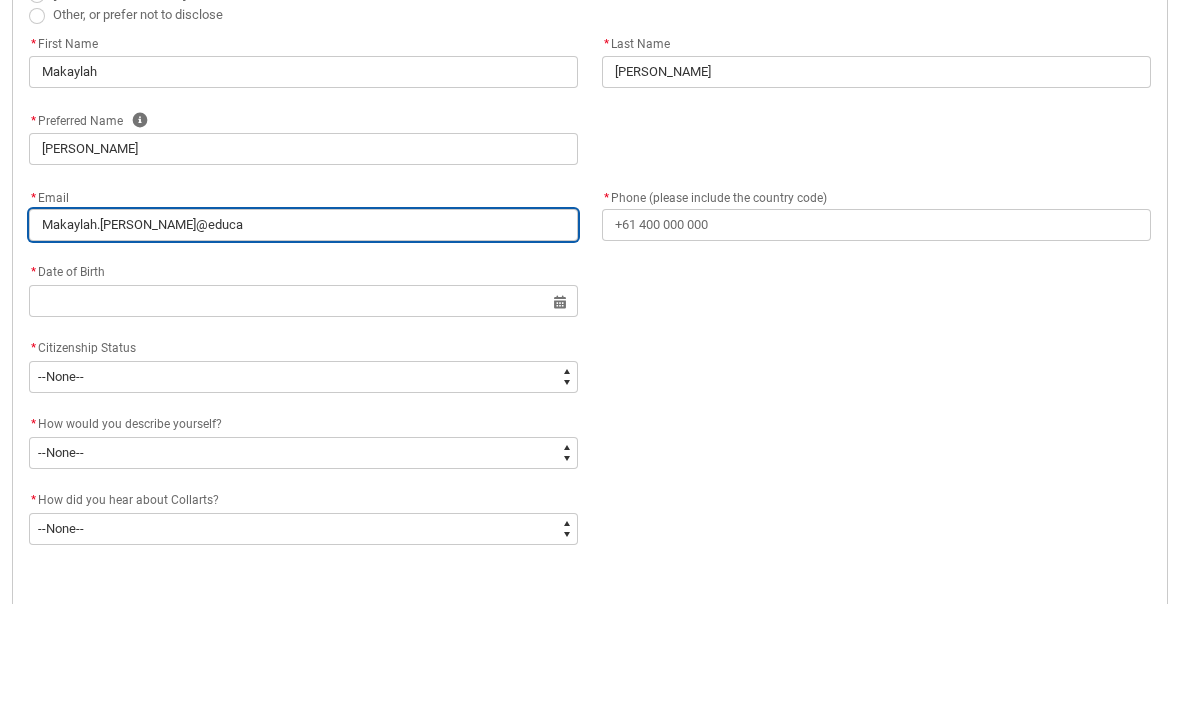 type on "Makaylah.[PERSON_NAME]@educ" 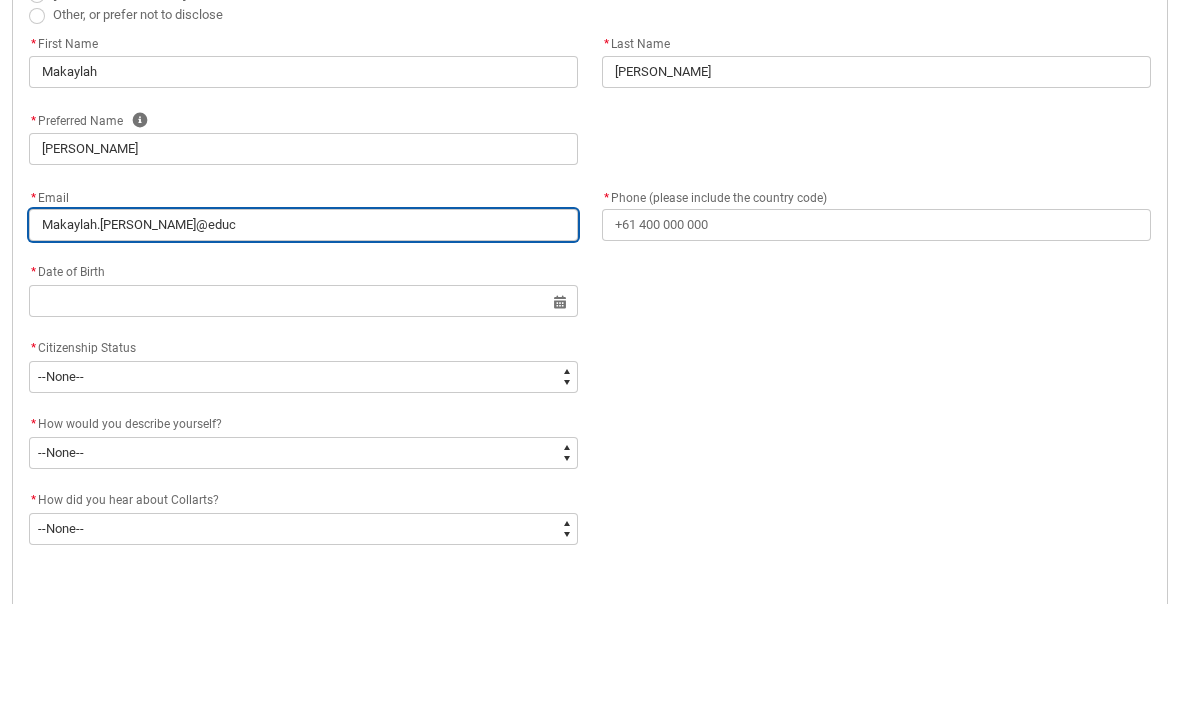 type on "Makaylah.[PERSON_NAME]@edu" 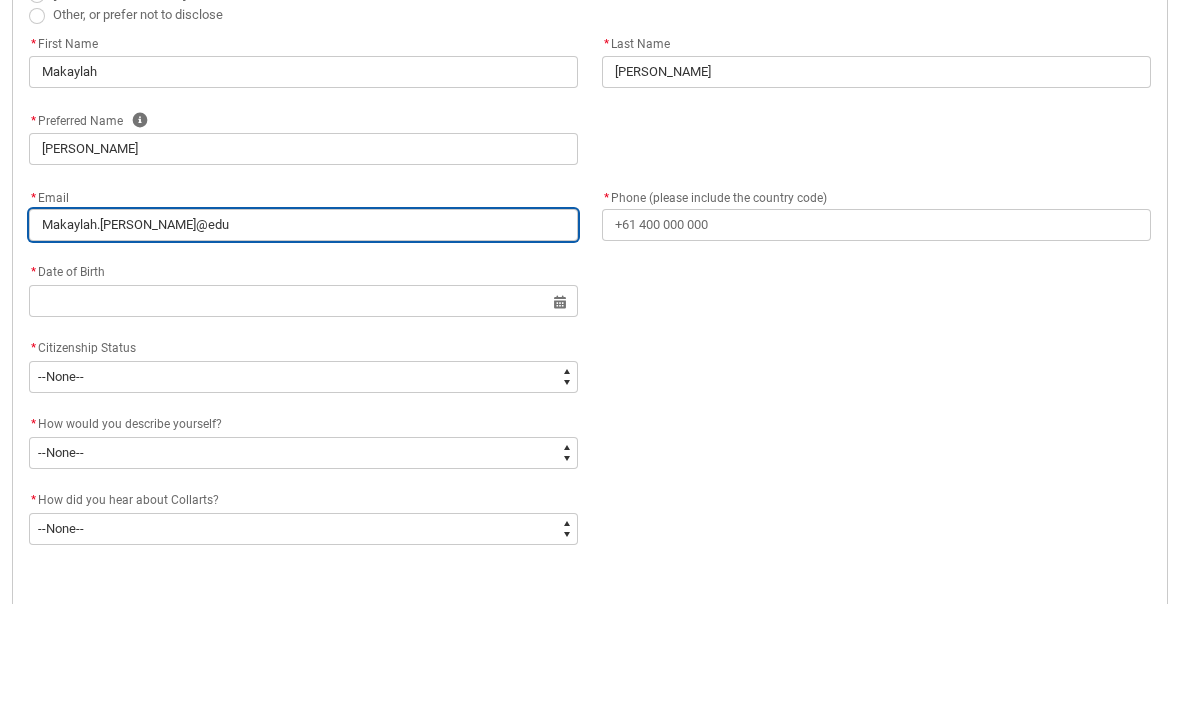 type on "Makaylah.[PERSON_NAME]@ed" 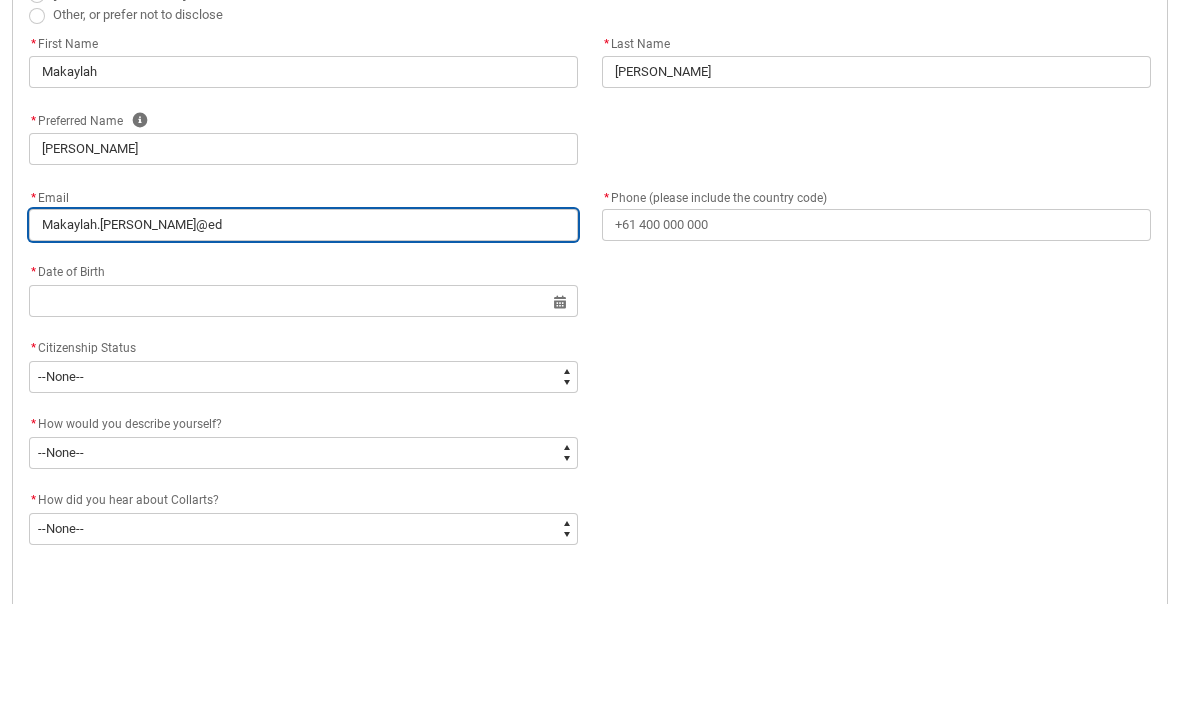 type on "Makaylah.[PERSON_NAME]@e" 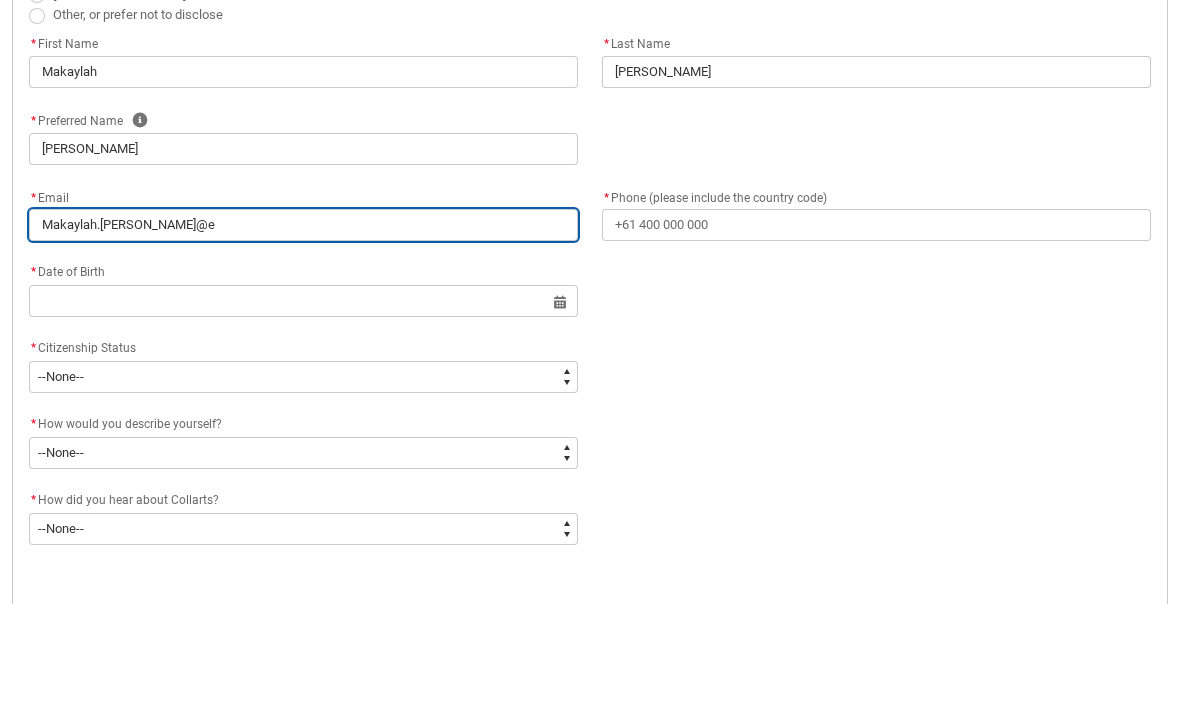 type on "Makaylah.[PERSON_NAME]@" 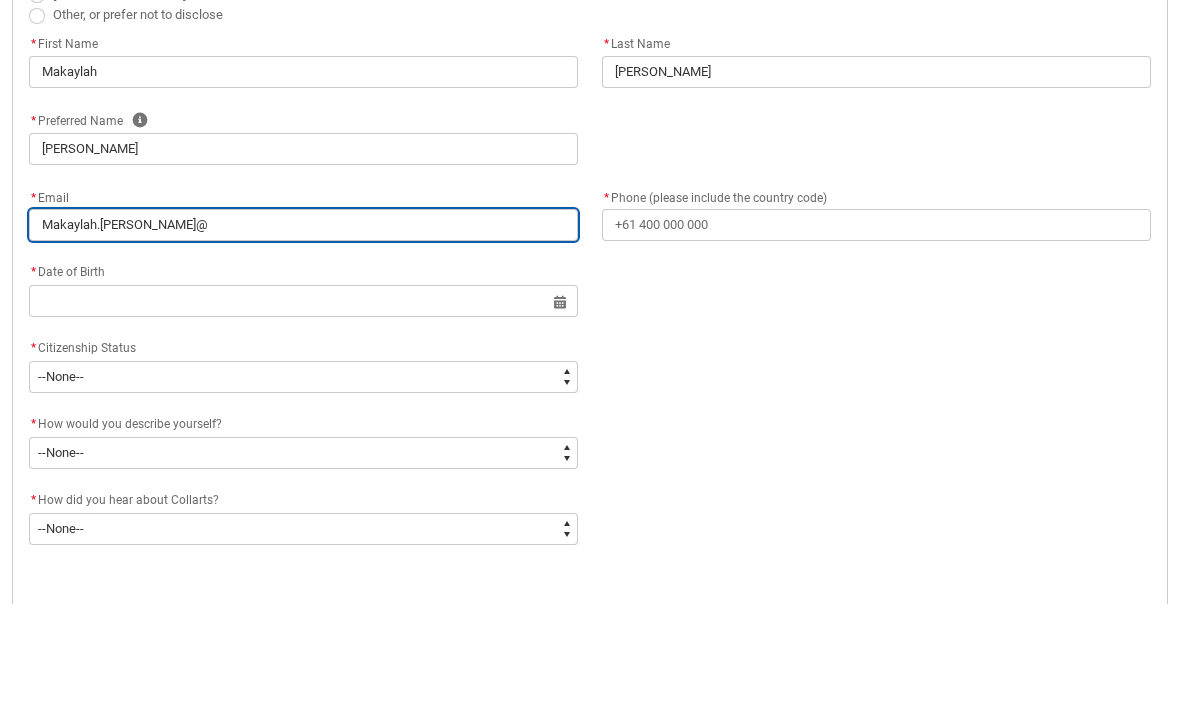 type on "Makaylah.[PERSON_NAME]" 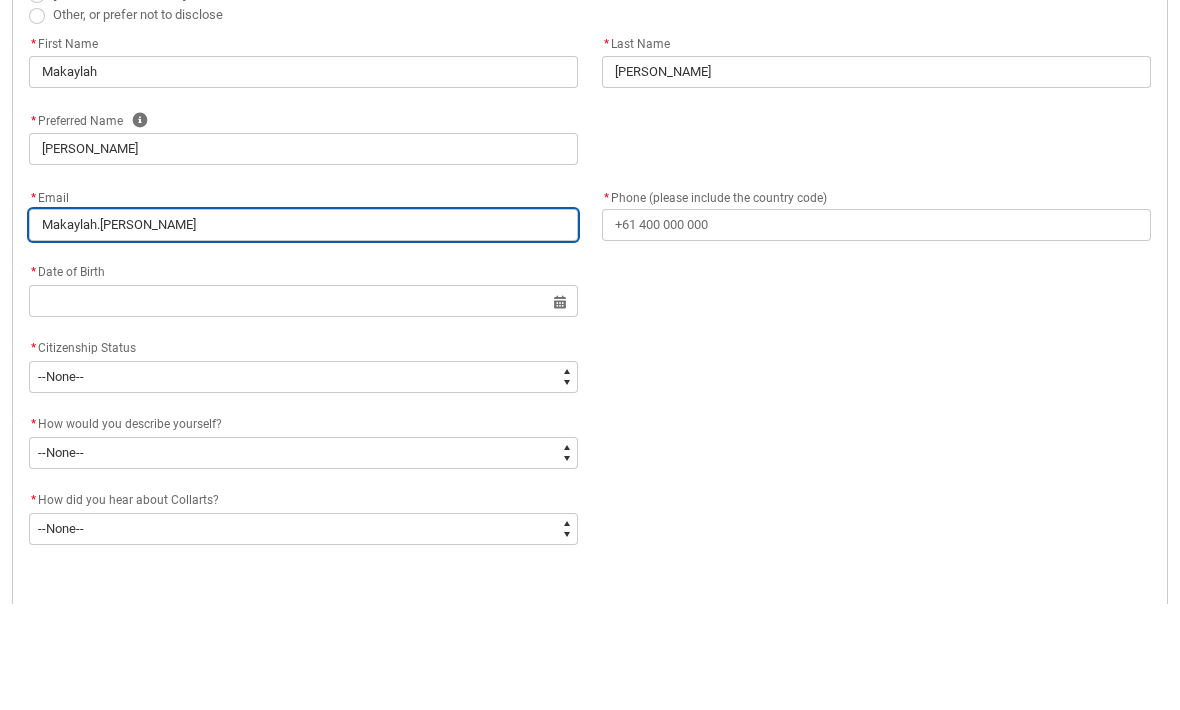 type on "Makaylah.McGowa" 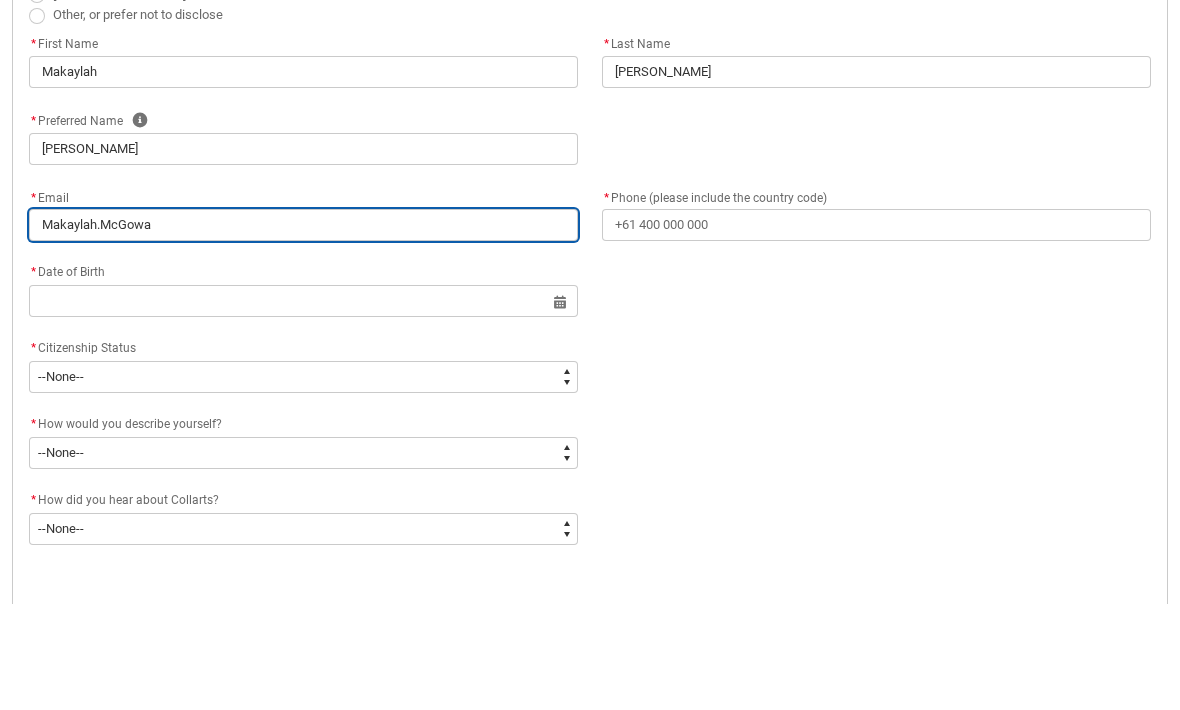 type on "Makaylah.McGow" 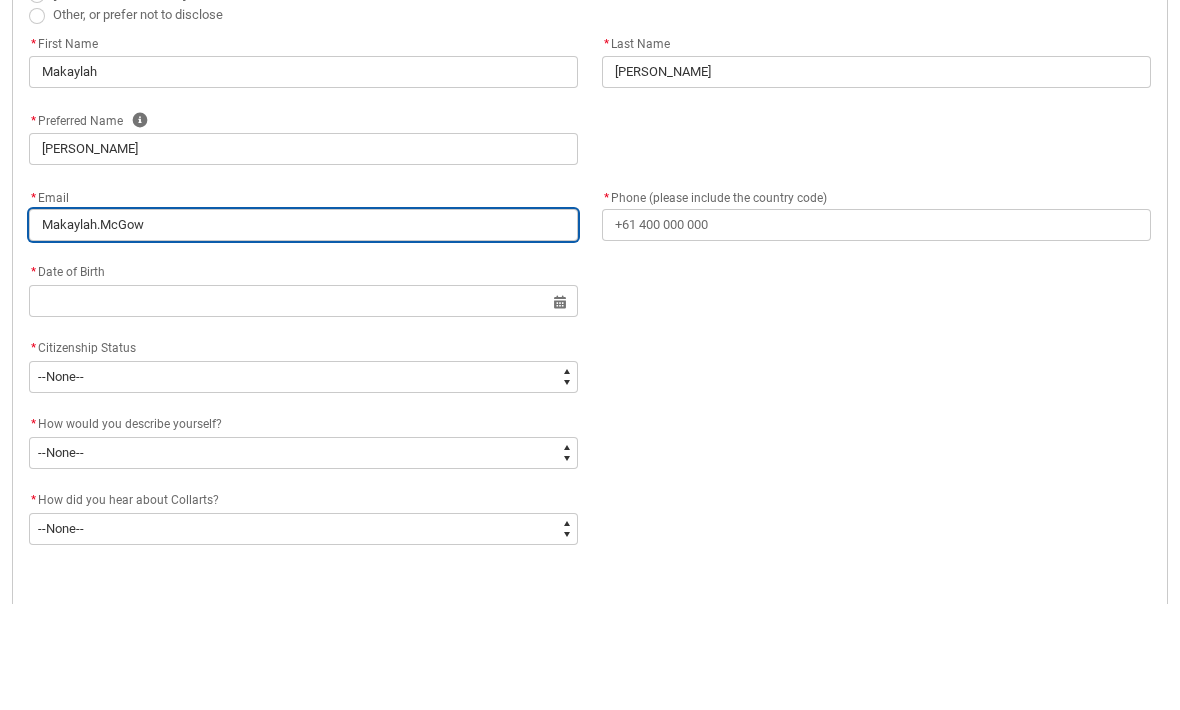 type on "Makaylah.McGo" 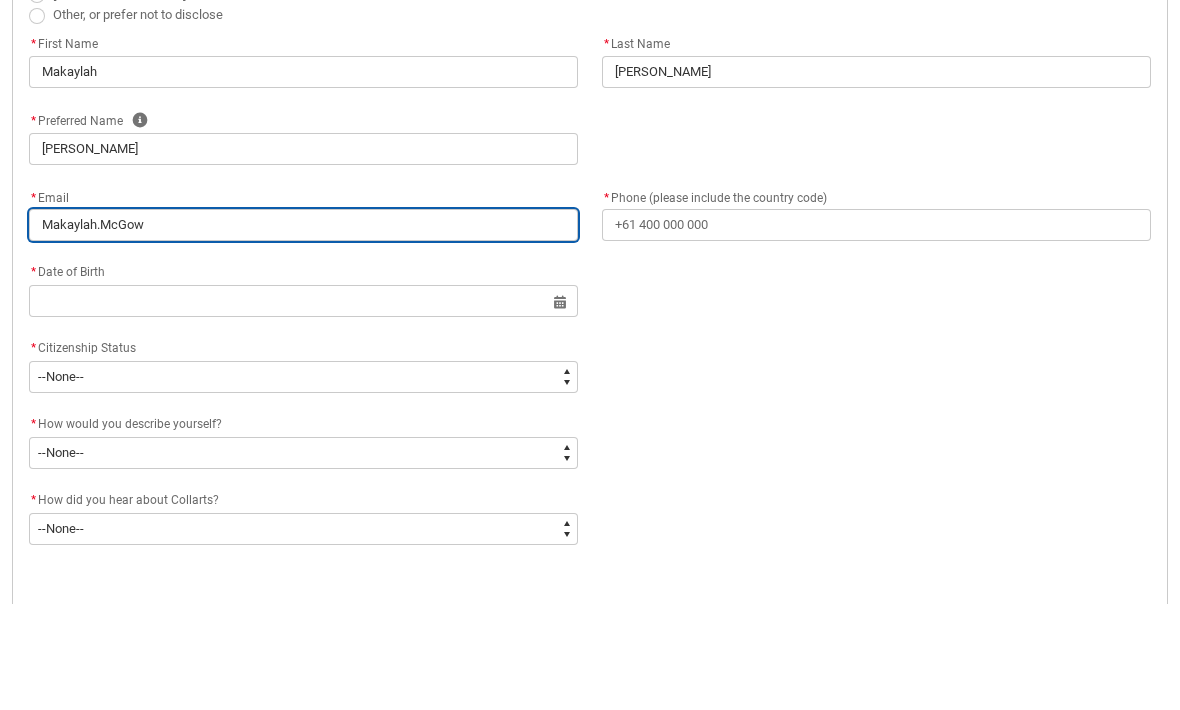 type on "Makaylah.McGo" 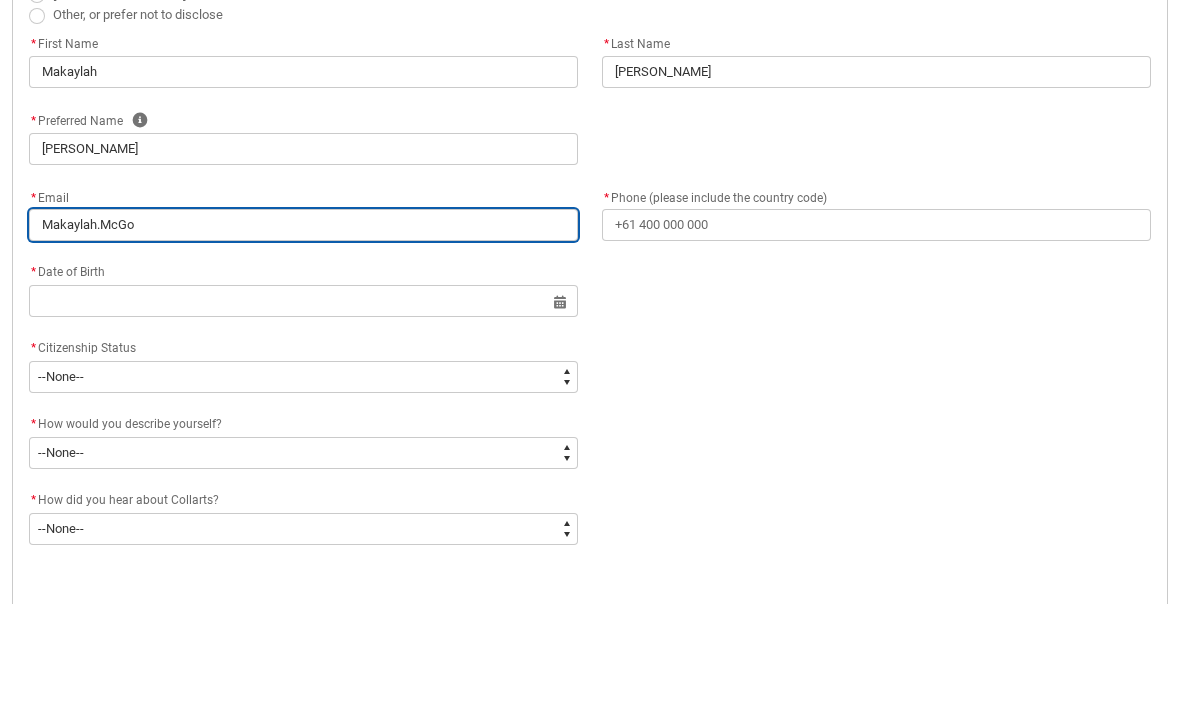 type on "Makaylah.McG" 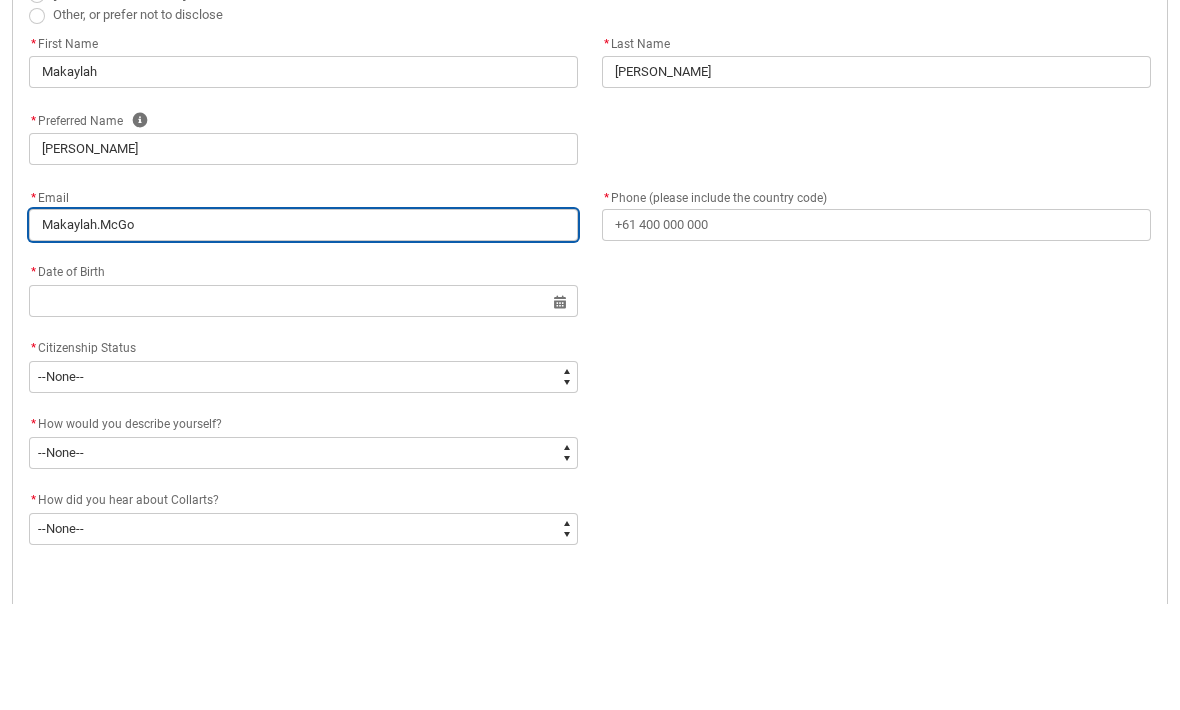 type on "Makaylah.McG" 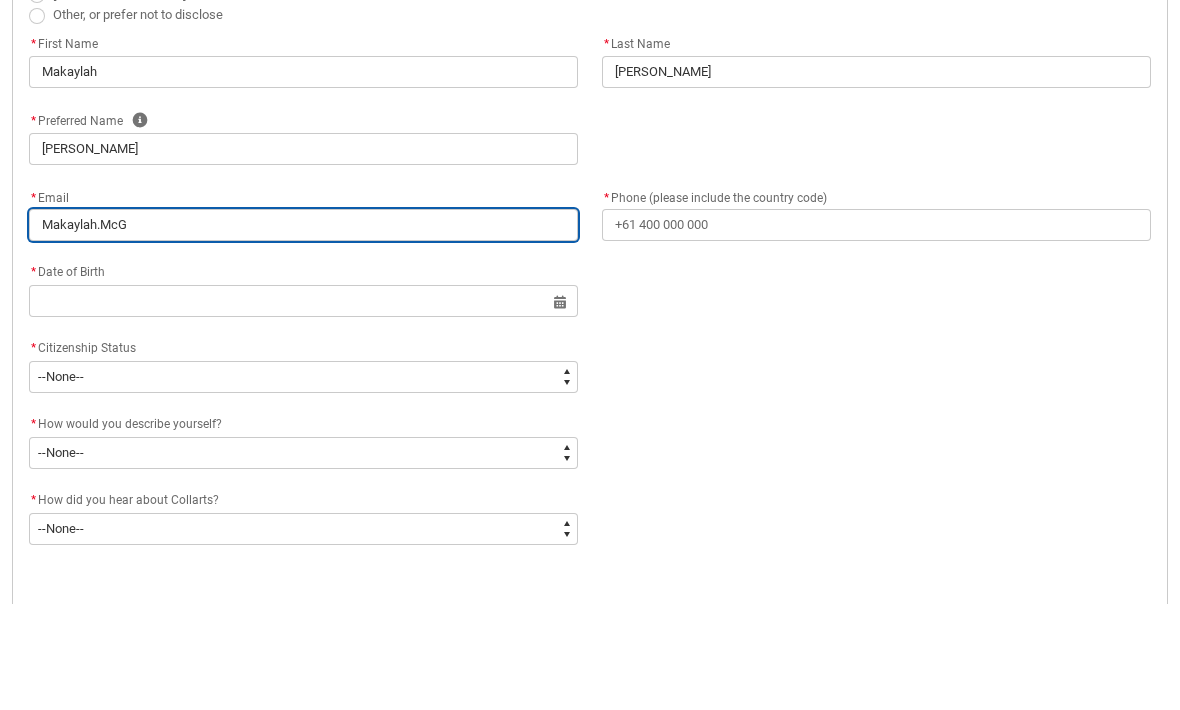 type on "[DOMAIN_NAME]" 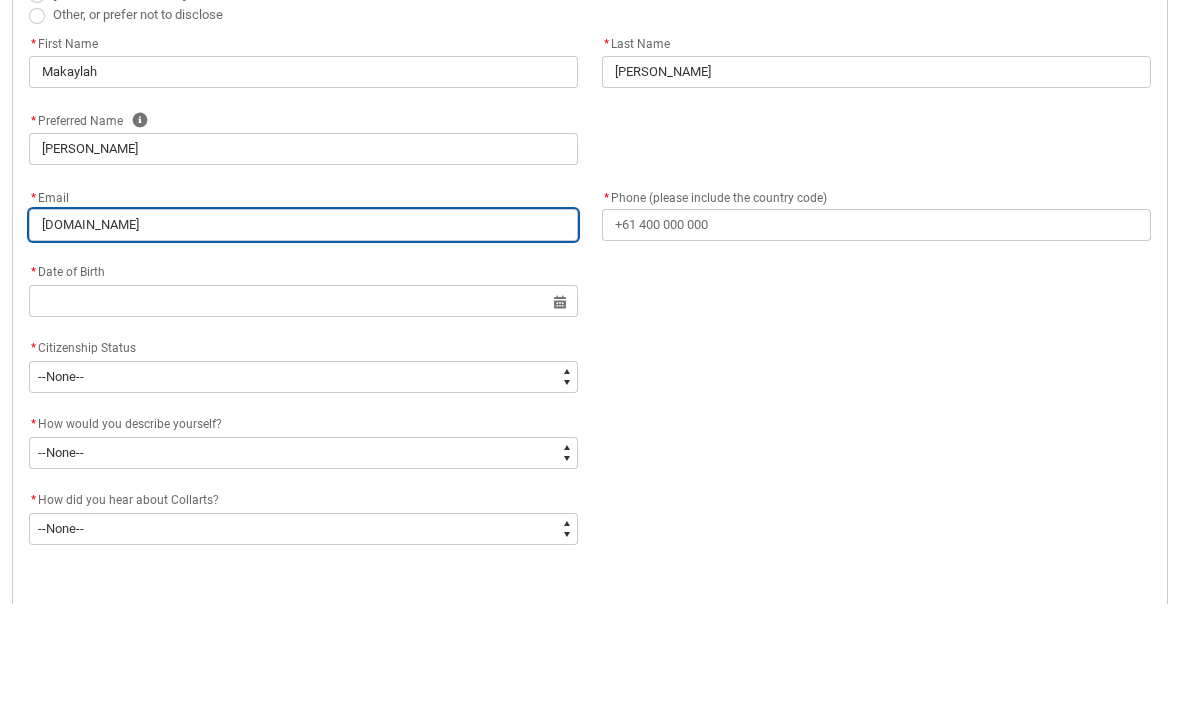type on "Makaylah.Mcg" 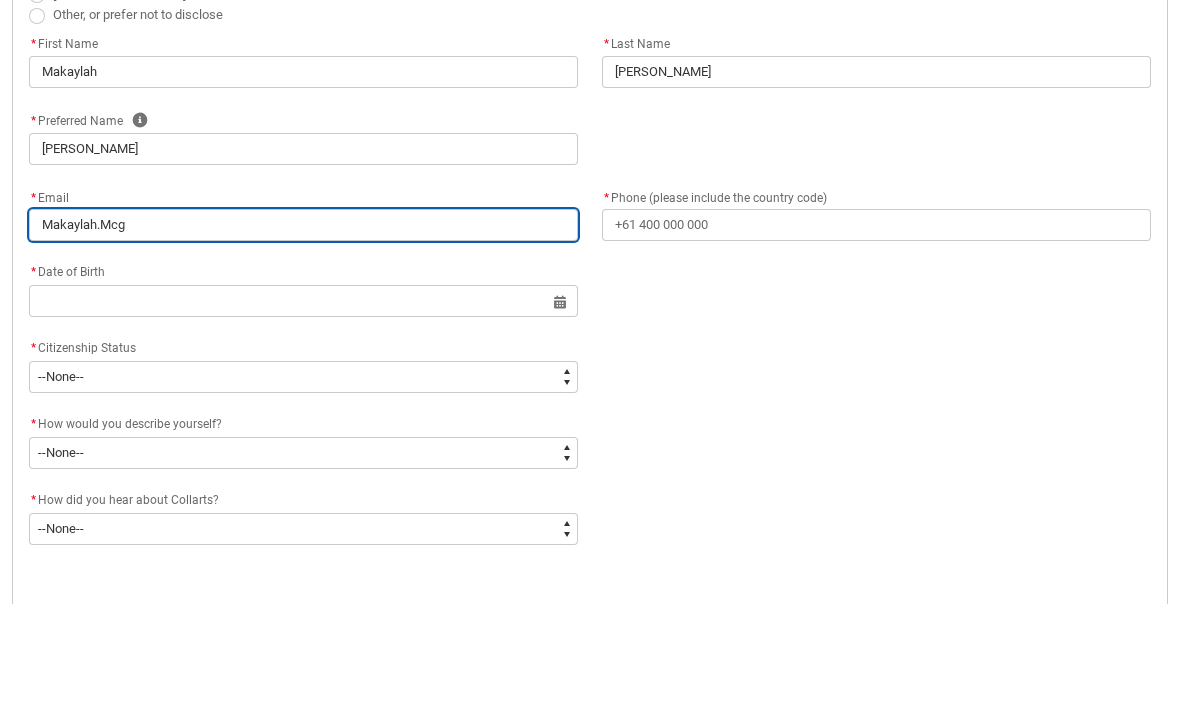 type on "Makaylah.Mcgo" 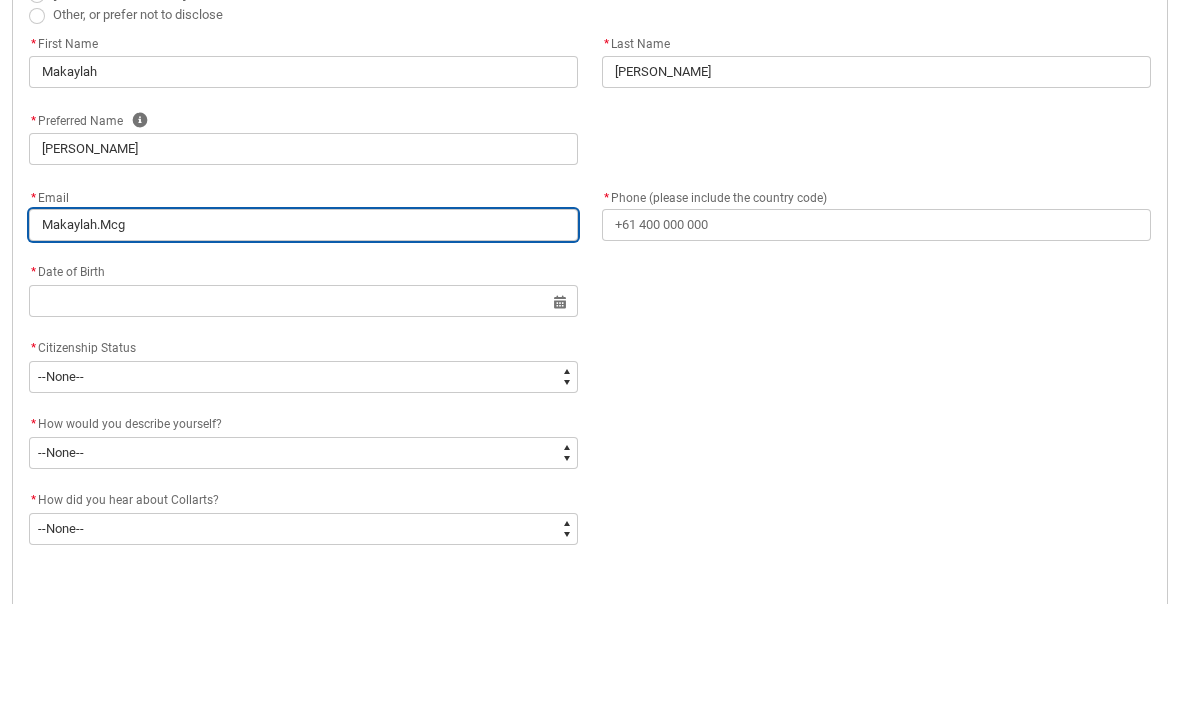 type on "Makaylah.Mcgo" 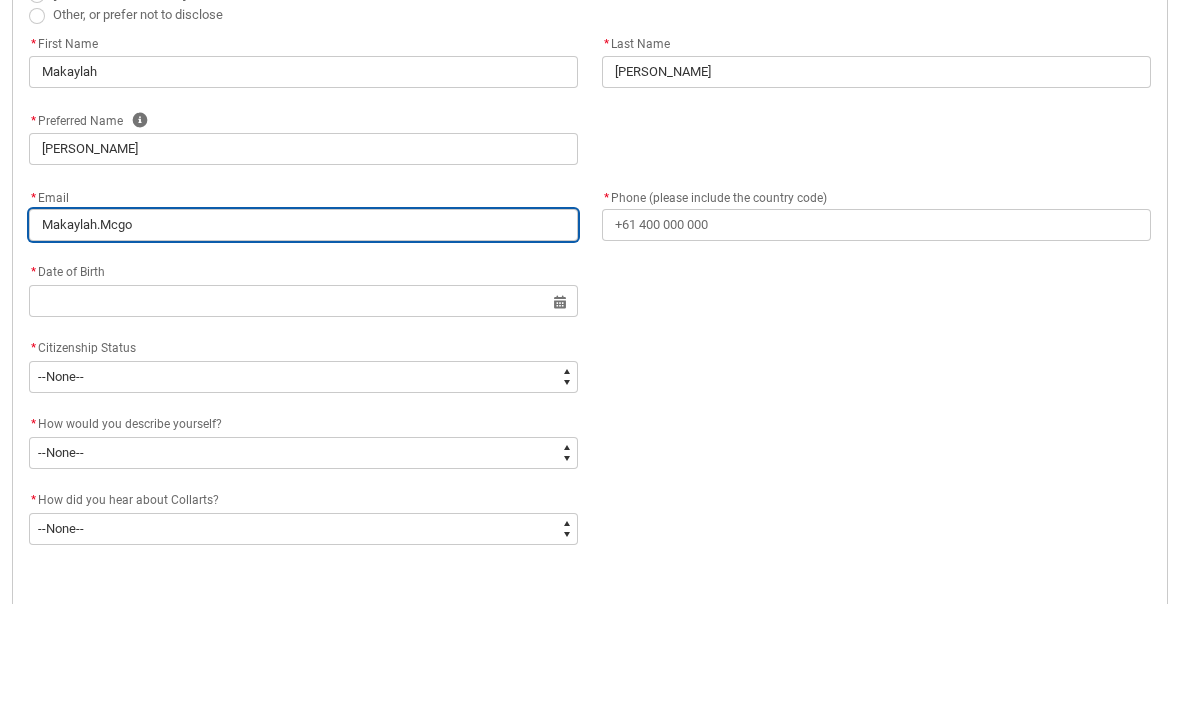 type on "Makaylah.Mcgow" 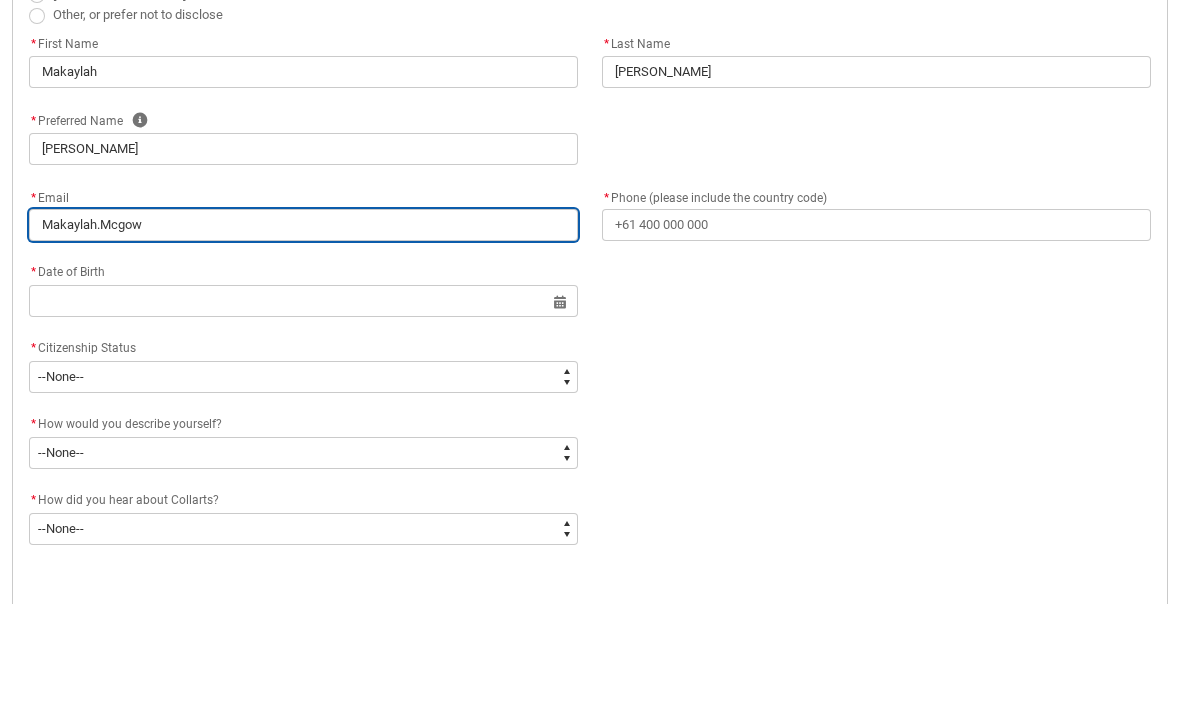 type on "Makaylah.Mcgowa" 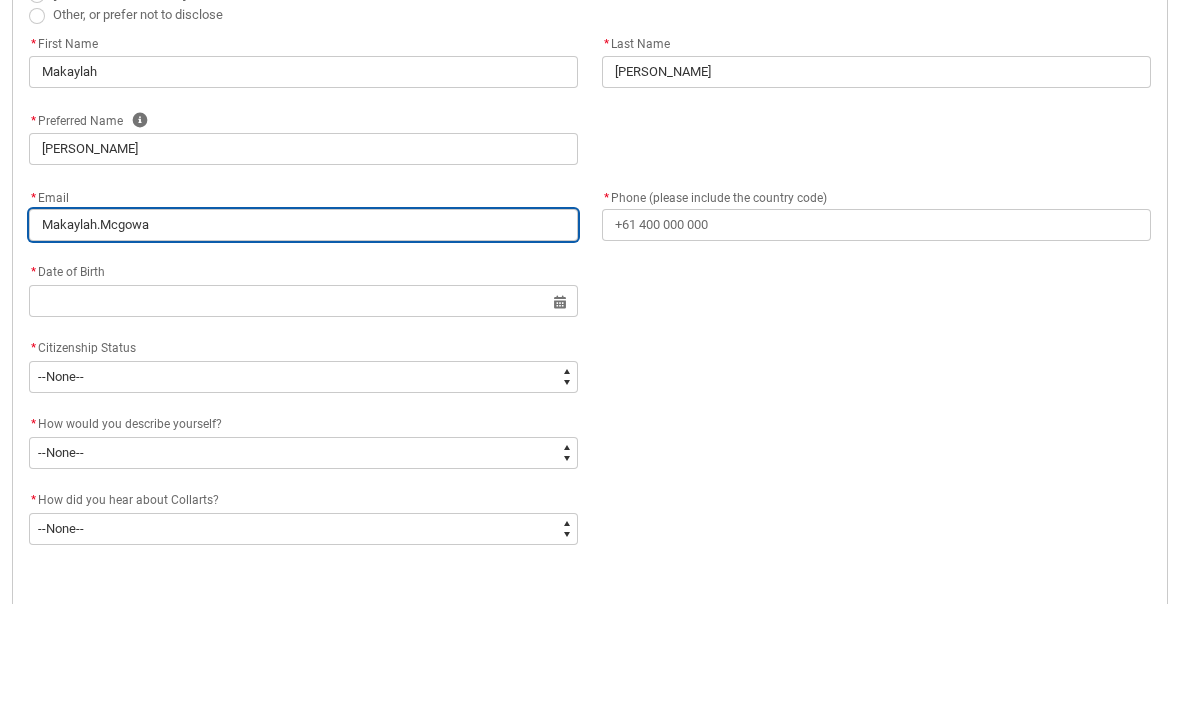 type on "Makaylah.Mcgowa@" 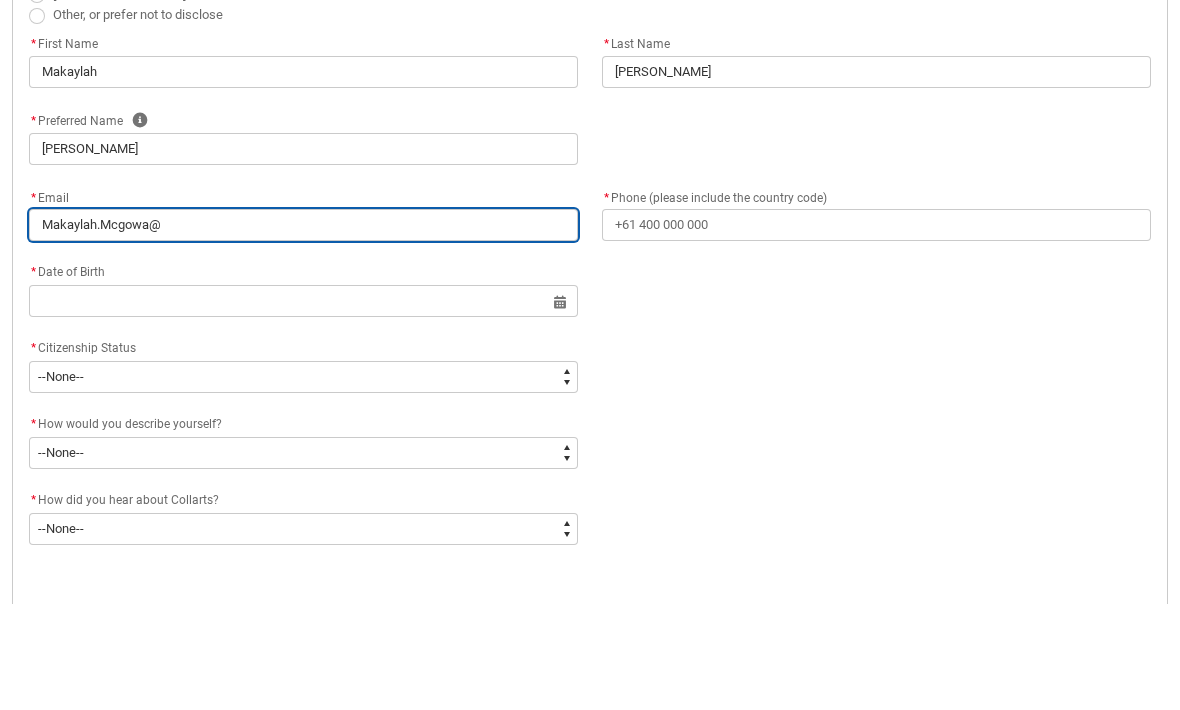 type on "Makaylah.Mcgowa@e" 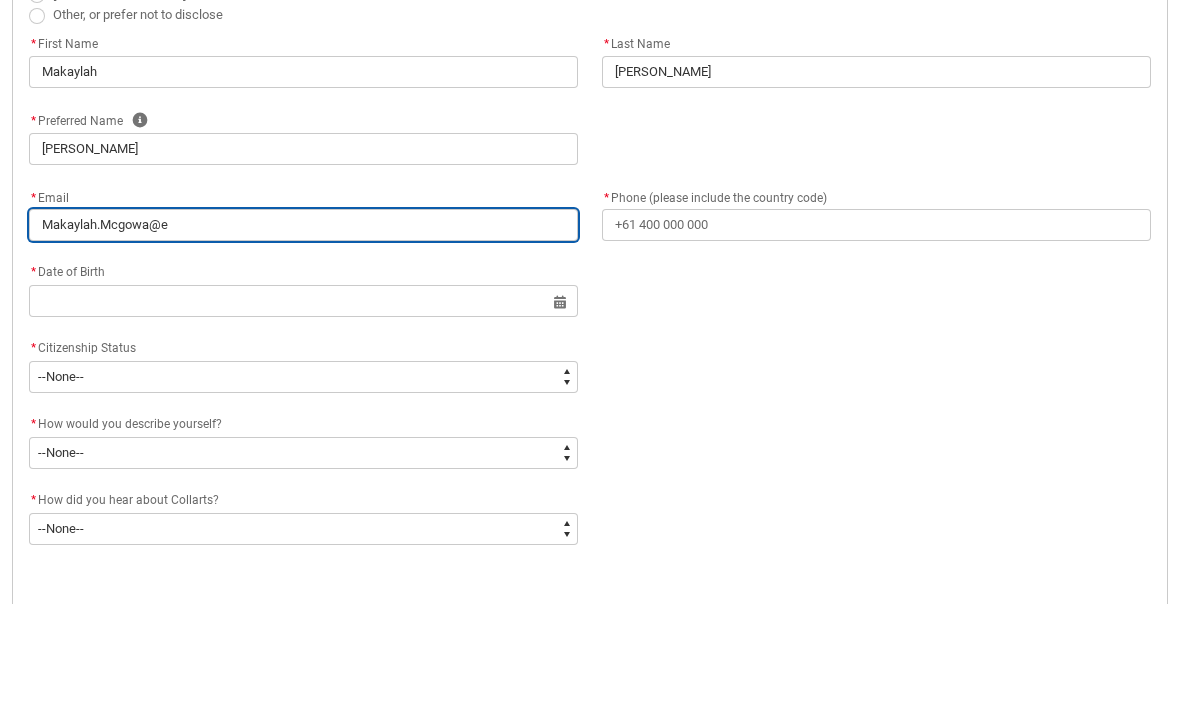 type on "Makaylah.Mcgowa@ed" 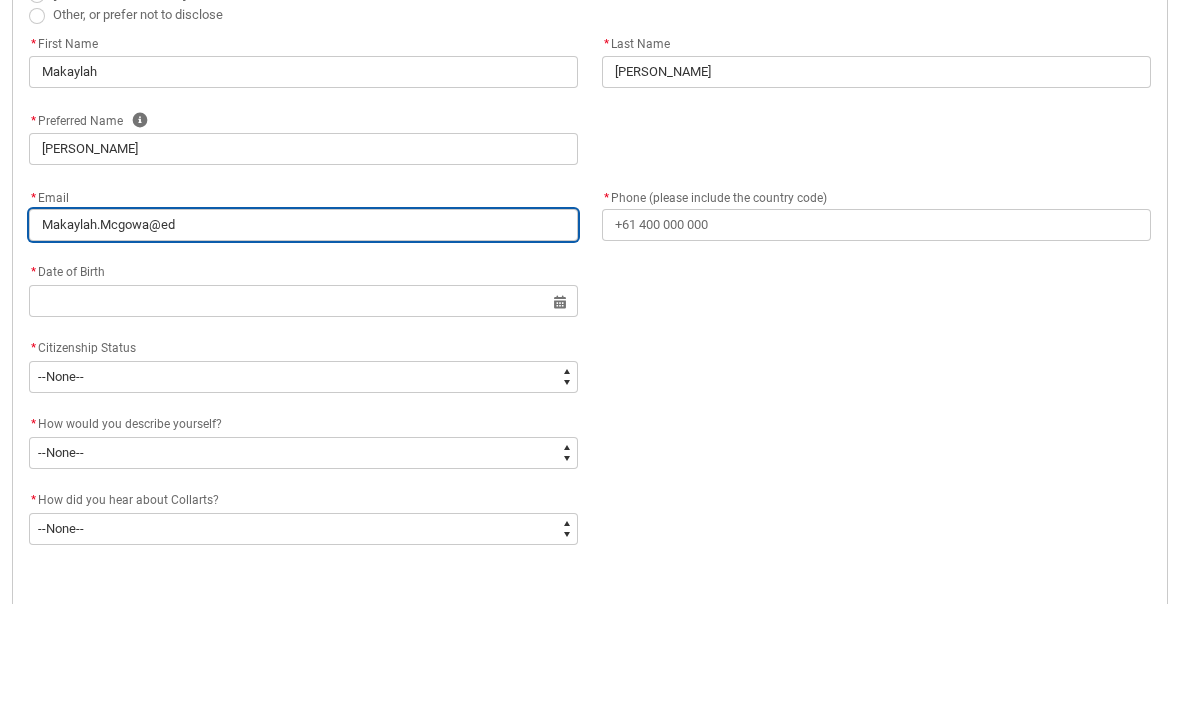 type on "Makaylah.Mcgowa@e" 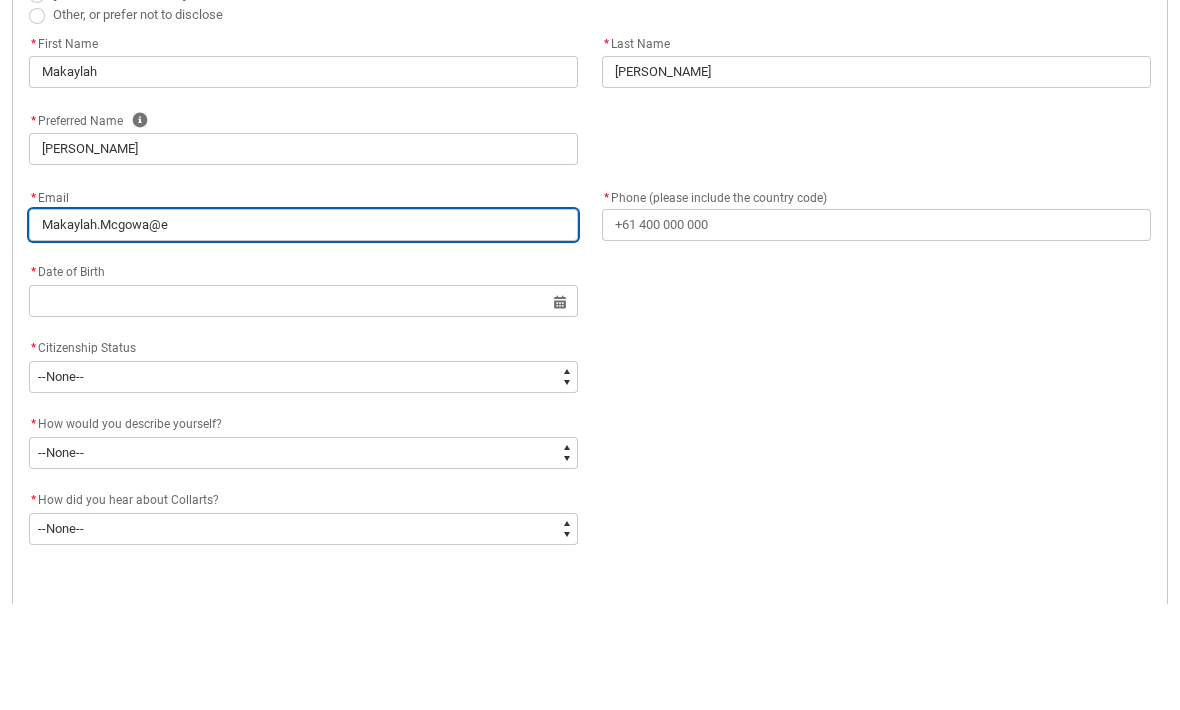 type on "Makaylah.Mcgowa@" 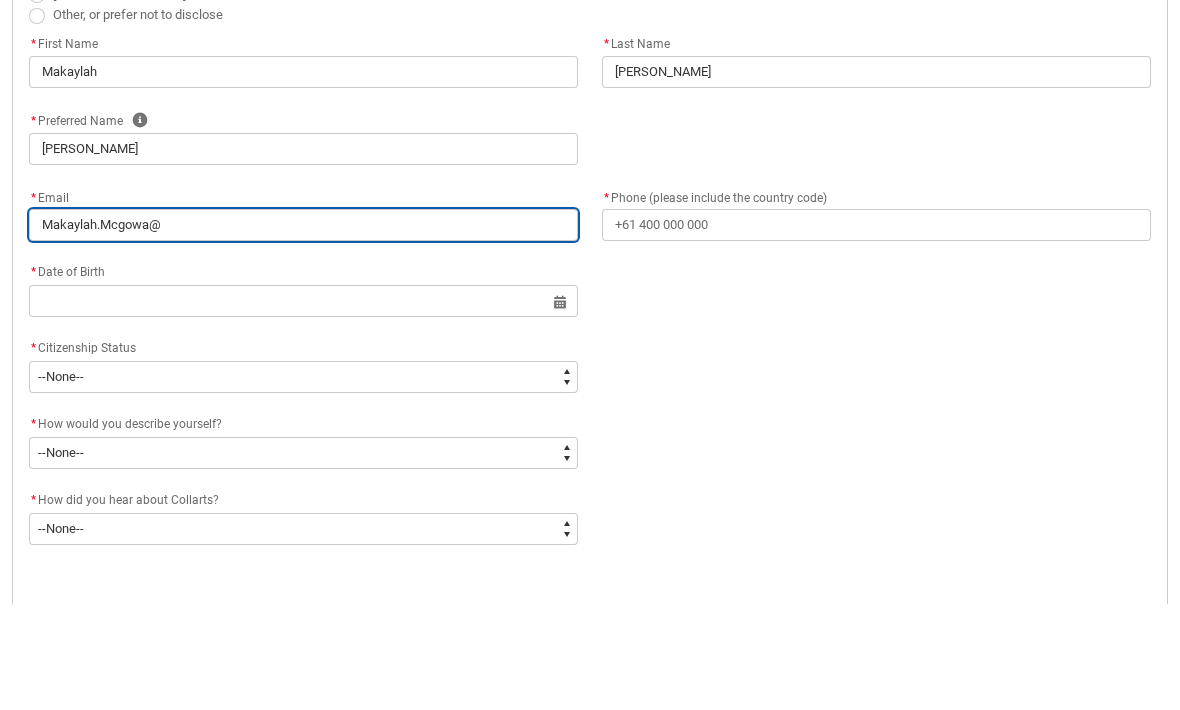 type on "Makaylah.Mcgowa@i" 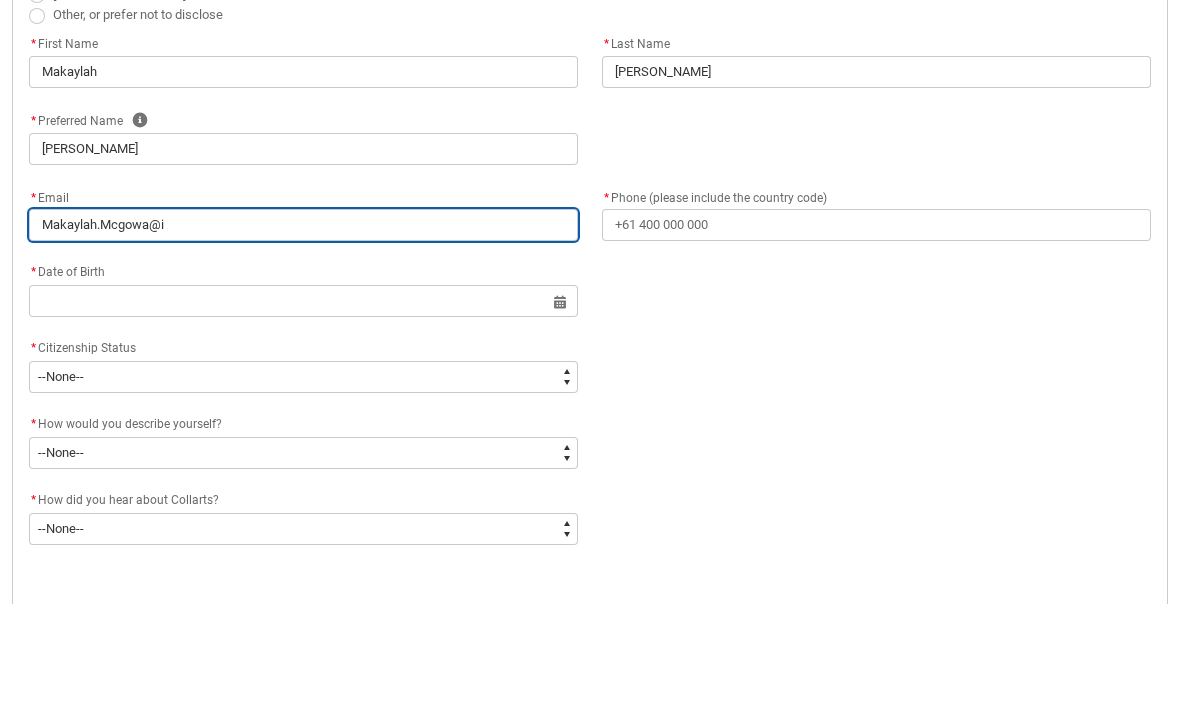 type on "Makaylah.Mcgowa@ic" 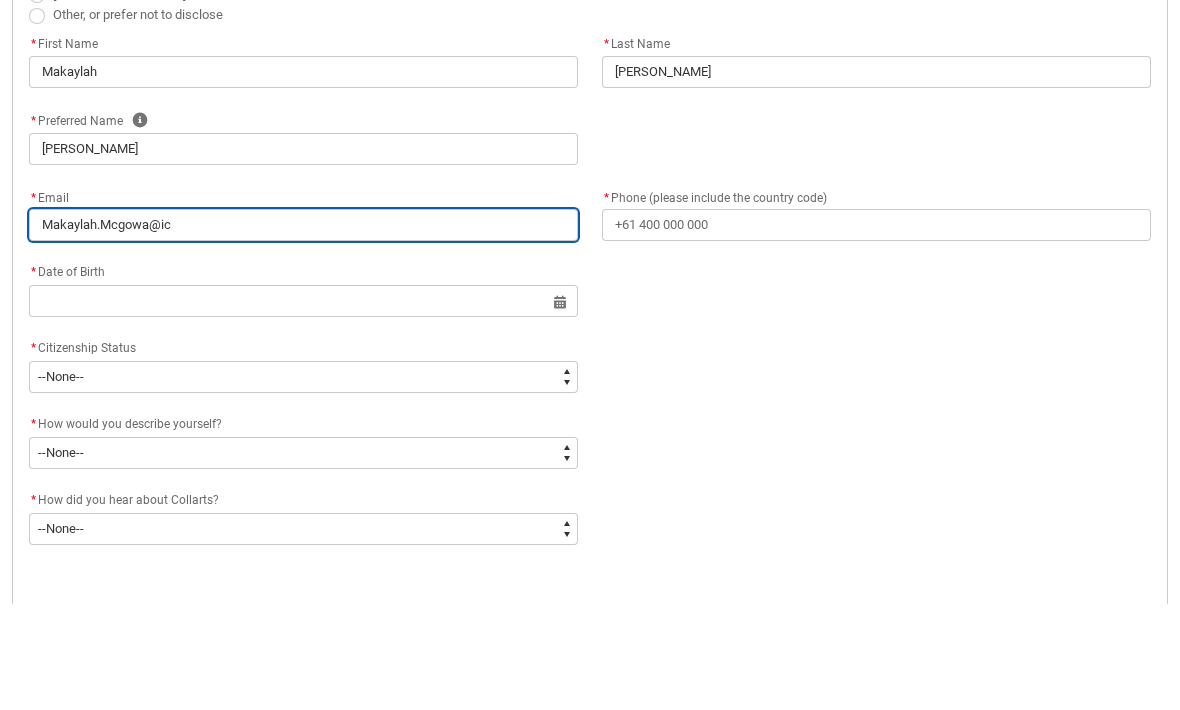 type on "Makaylah.Mcgowa@icl" 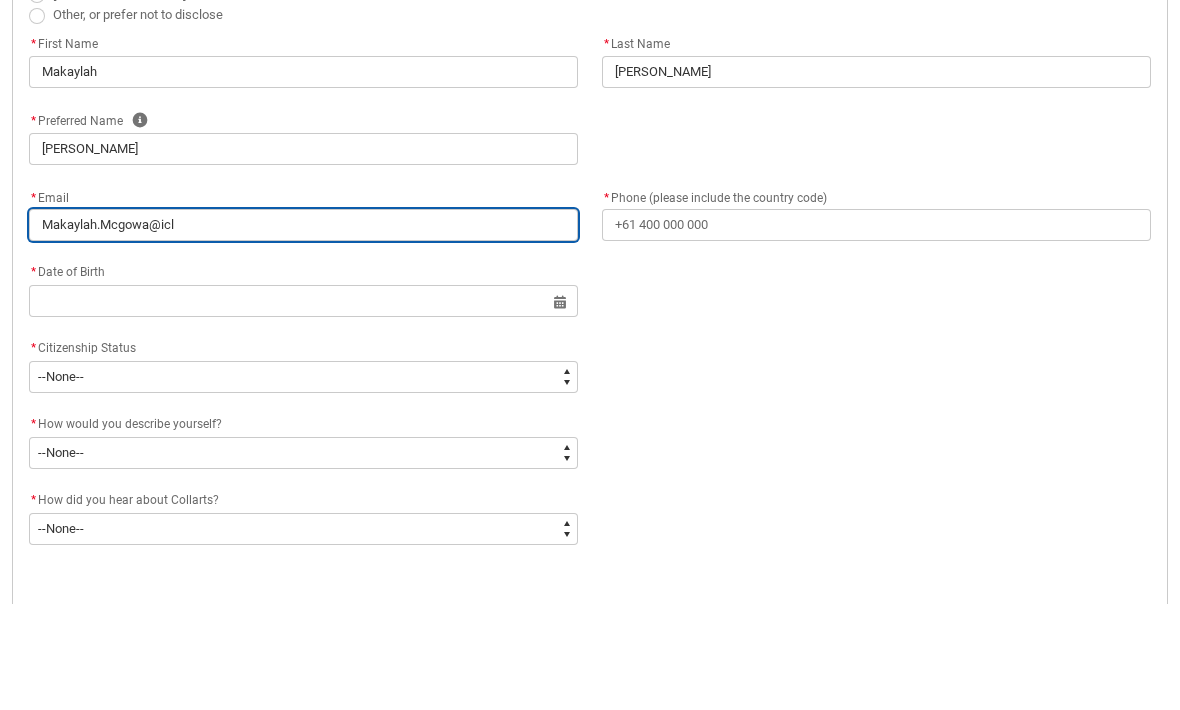 type on "Makaylah.Mcgowa@iclo" 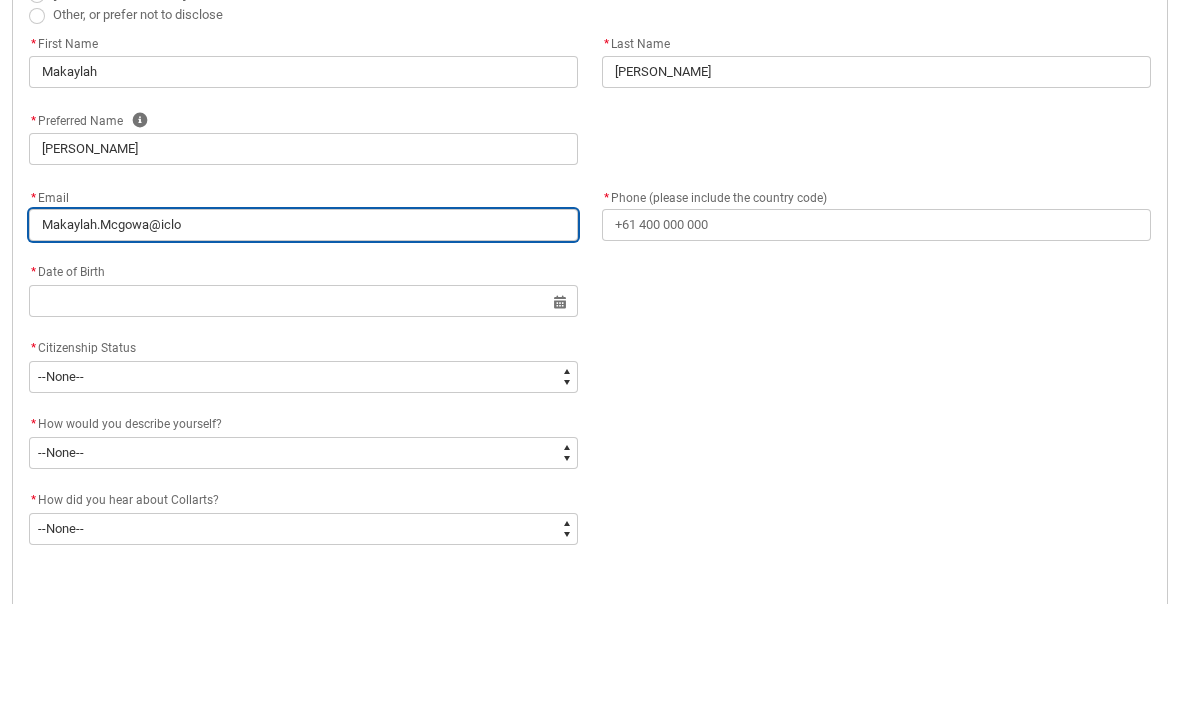 type on "Makaylah.Mcgowa@iclou" 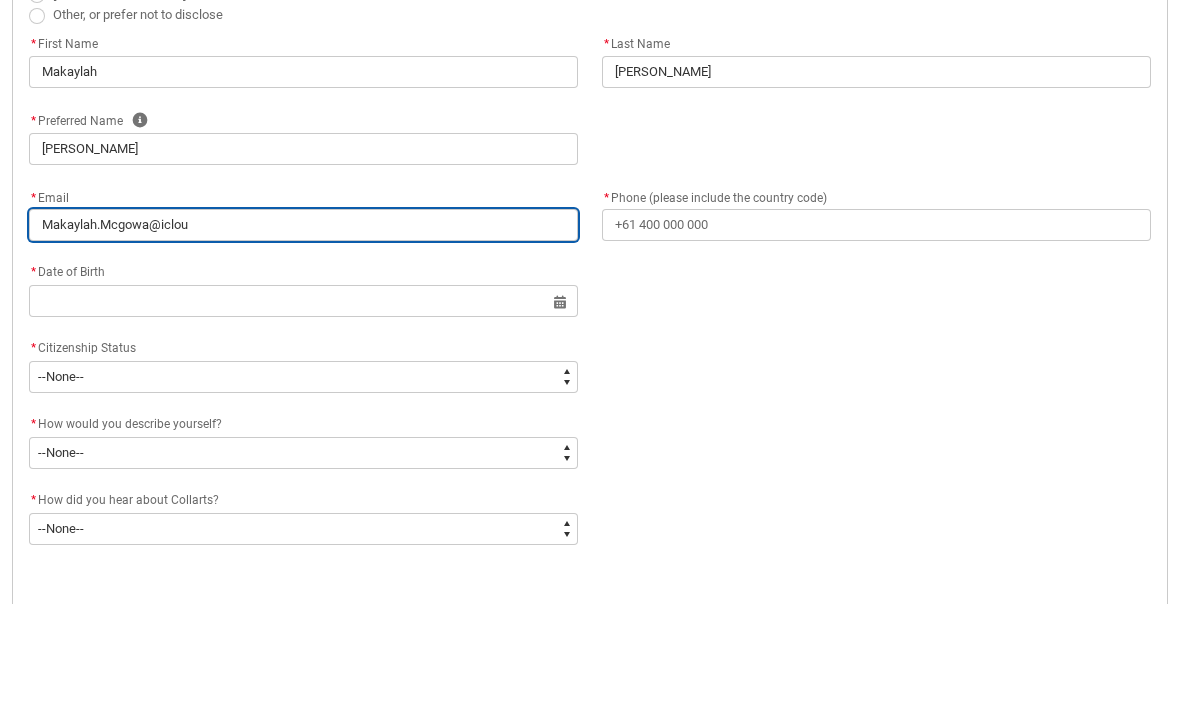 type on "[EMAIL_ADDRESS]" 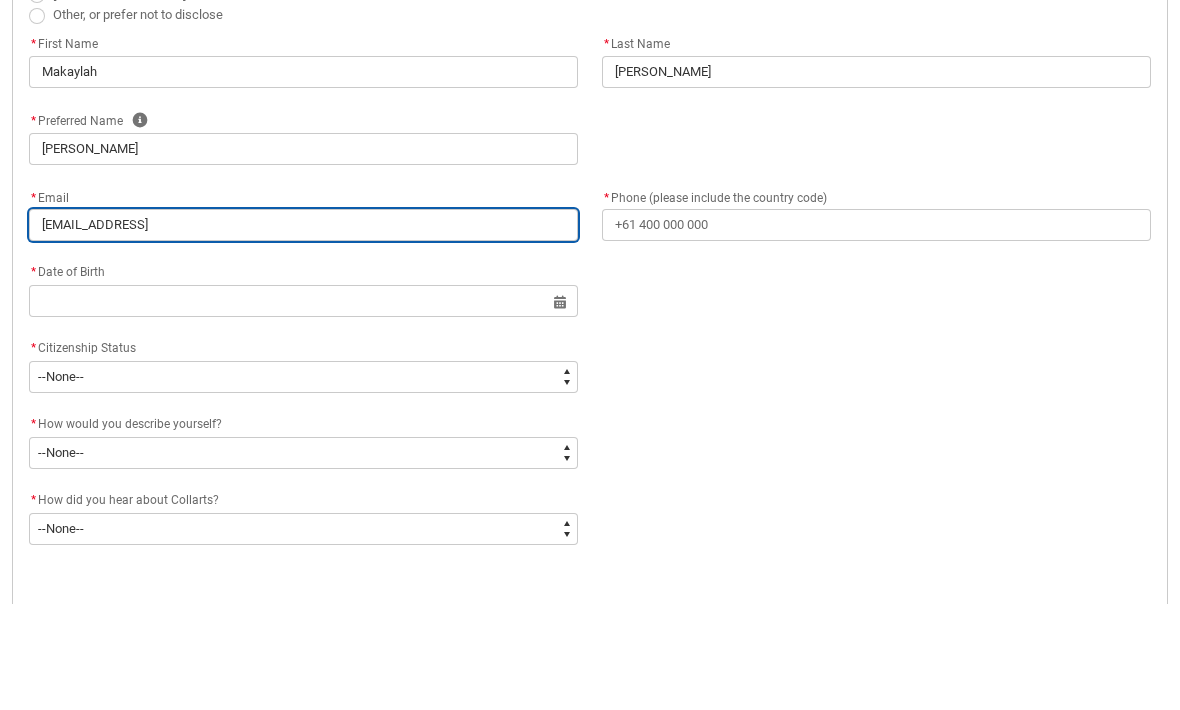 type on "[EMAIL_ADDRESS]." 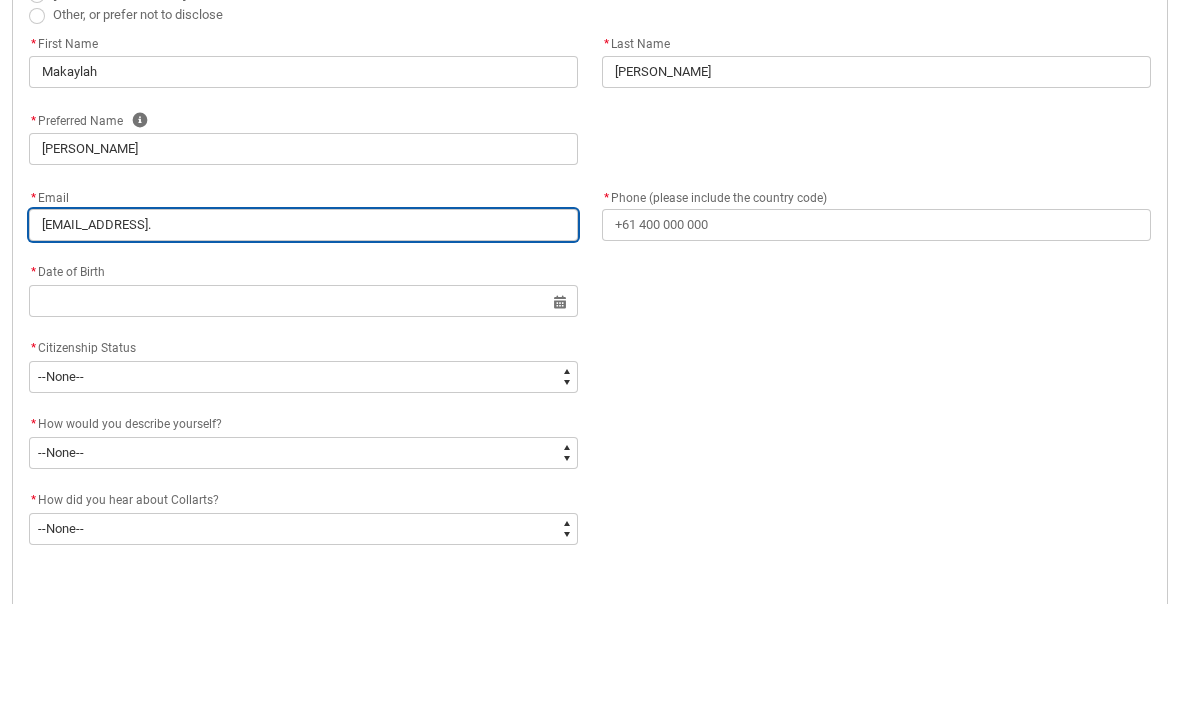 type on "Makaylah.Mcgowa@icloud.c" 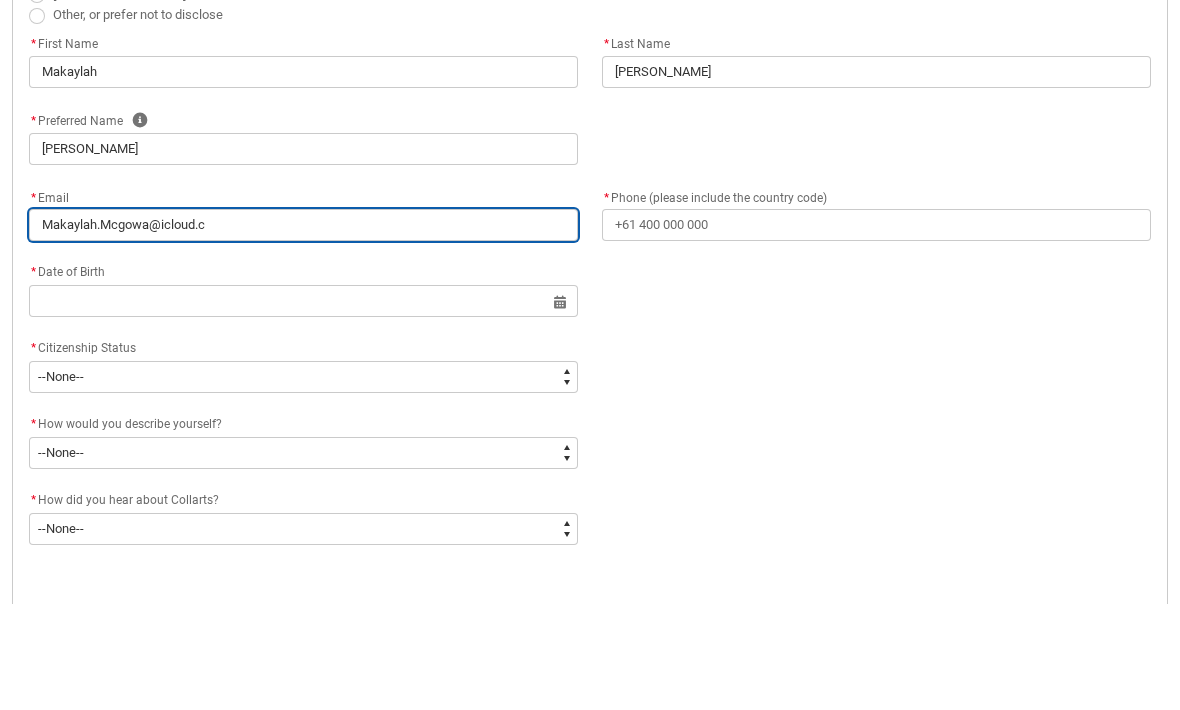 type on "[EMAIL_ADDRESS][DOMAIN_NAME]" 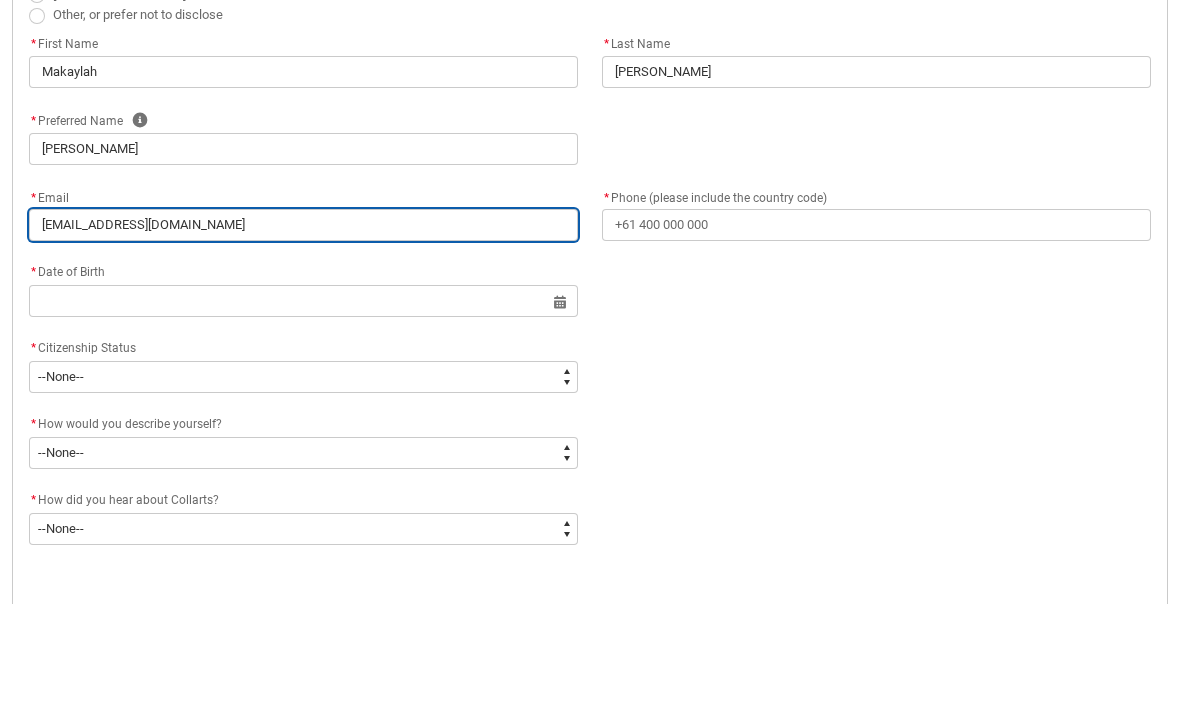 type on "[EMAIL_ADDRESS][DOMAIN_NAME]" 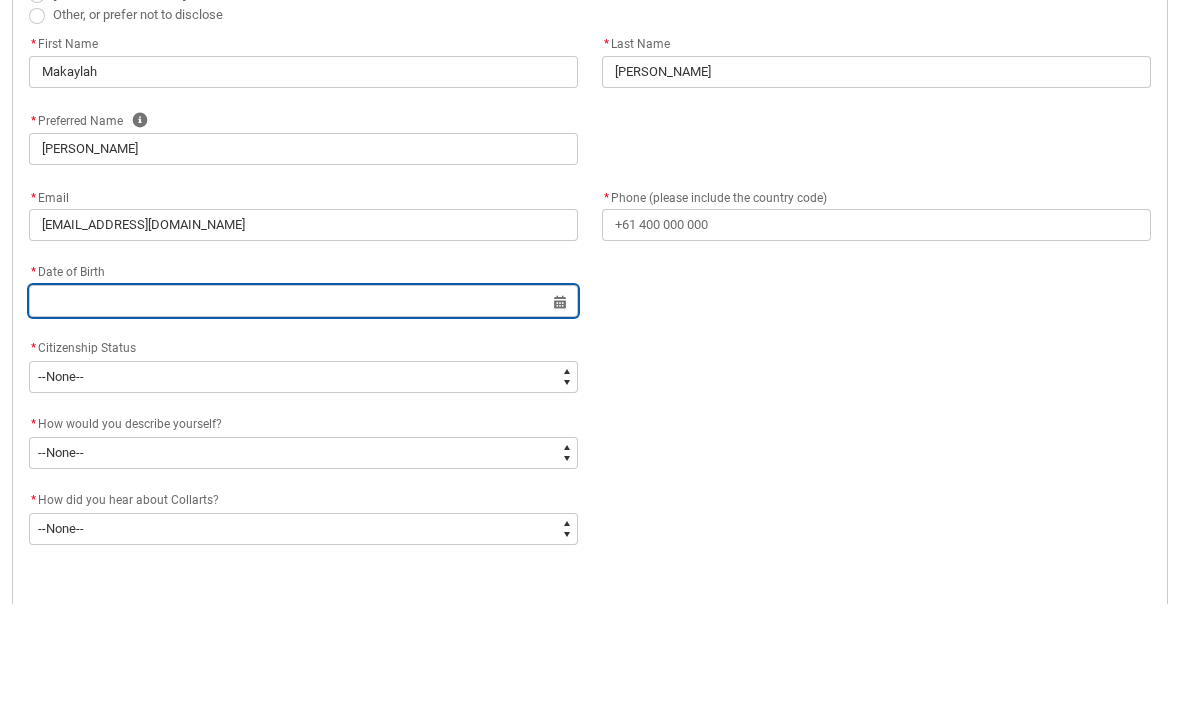 click at bounding box center [303, 407] 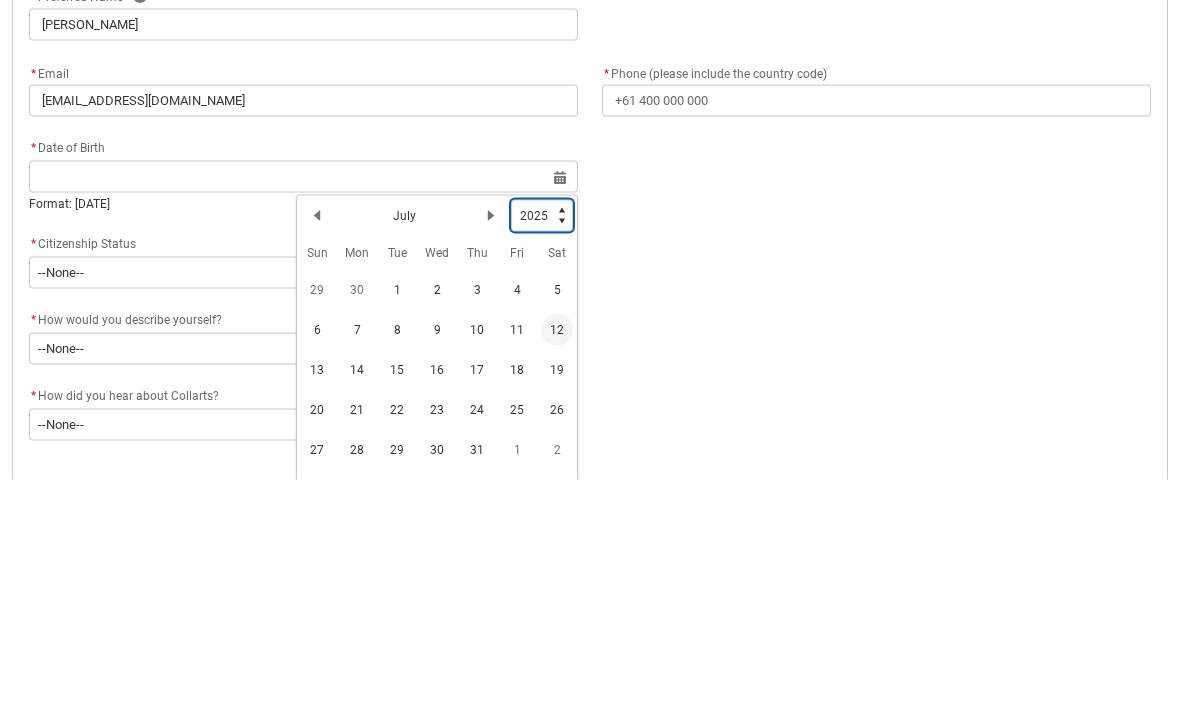 click on "1925 1926 1927 1928 1929 1930 1931 1932 1933 1934 1935 1936 1937 1938 1939 1940 1941 1942 1943 1944 1945 1946 1947 1948 1949 1950 1951 1952 1953 1954 1955 1956 1957 1958 1959 1960 1961 1962 1963 1964 1965 1966 1967 1968 1969 1970 1971 1972 1973 1974 1975 1976 1977 1978 1979 1980 1981 1982 1983 1984 1985 1986 1987 1988 1989 1990 1991 1992 1993 1994 1995 1996 1997 1998 1999 2000 2001 2002 2003 2004 2005 2006 2007 2008 2009 2010 2011 2012 2013 2014 2015 2016 2017 2018 2019 2020 2021 2022 2023 2024 2025 2026 2027 2028 2029 2030 2031 2032 2033 2034 2035 2036 2037 2038 2039 2040 2041 2042 2043 2044 2045 2046 2047 2048 2049 2050 2051 2052 2053 2054 2055 2056 2057 2058 2059 2060 2061 2062 2063 2064 2065 2066 2067 2068 2069 2070 2071 2072 2073 2074 2075 2076 2077 2078 2079 2080 2081 2082 2083 2084 2085 2086 2087 2088 2089 2090 2091 2092 2093 2094 2095 2096 2097 2098 2099 2100 2101 2102 2103 2104 2105 2106 2107 2108 2109 2110 2111 2112 2113 2114 2115 2116 2117 2118 2119 2120 2121 2122 2123 2124 2125" at bounding box center (542, 446) 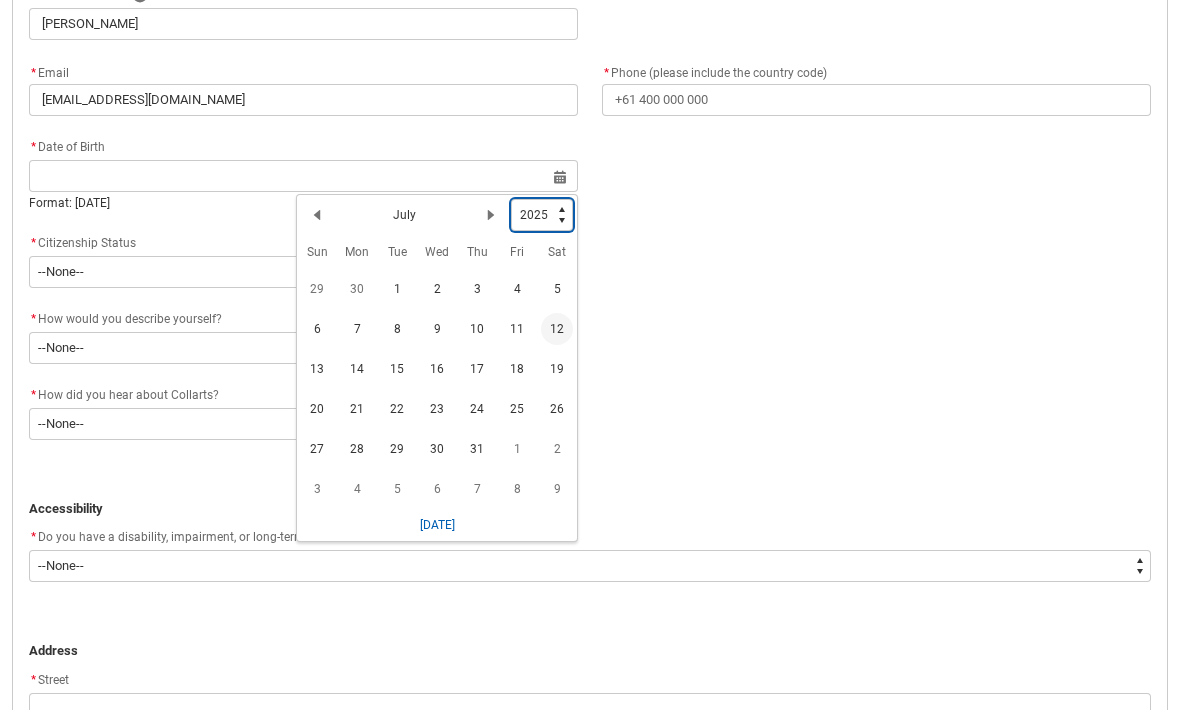 type on "2013" 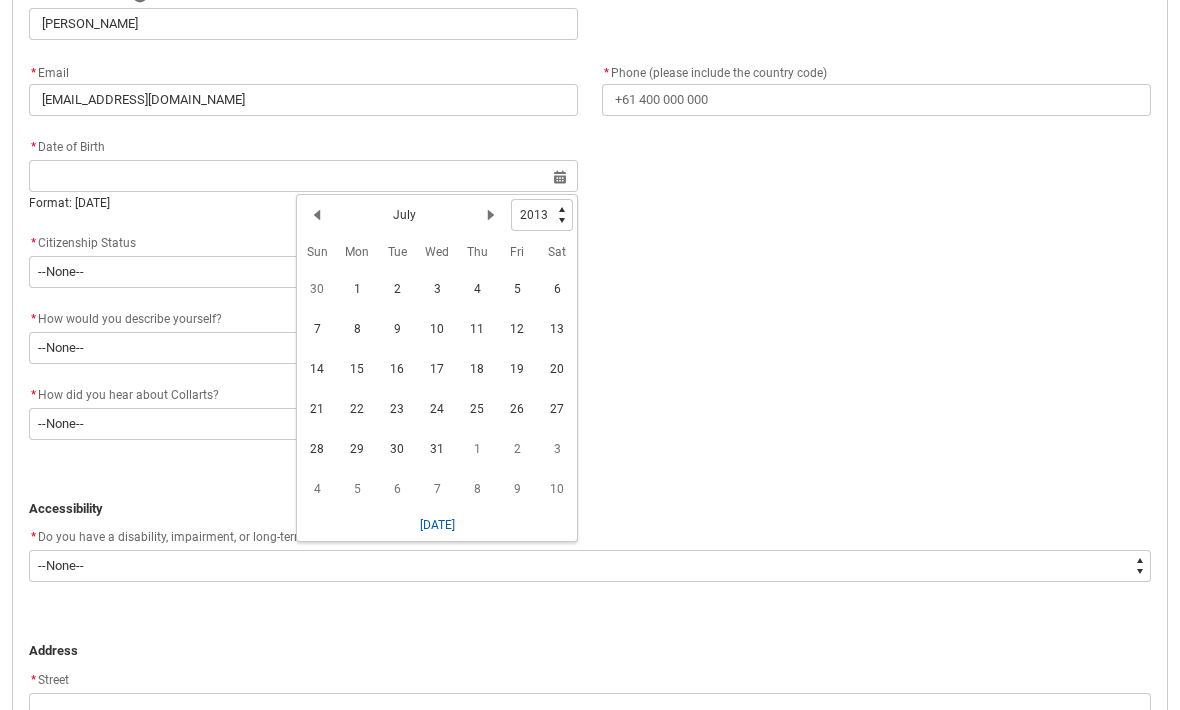 click on "Previous Month" 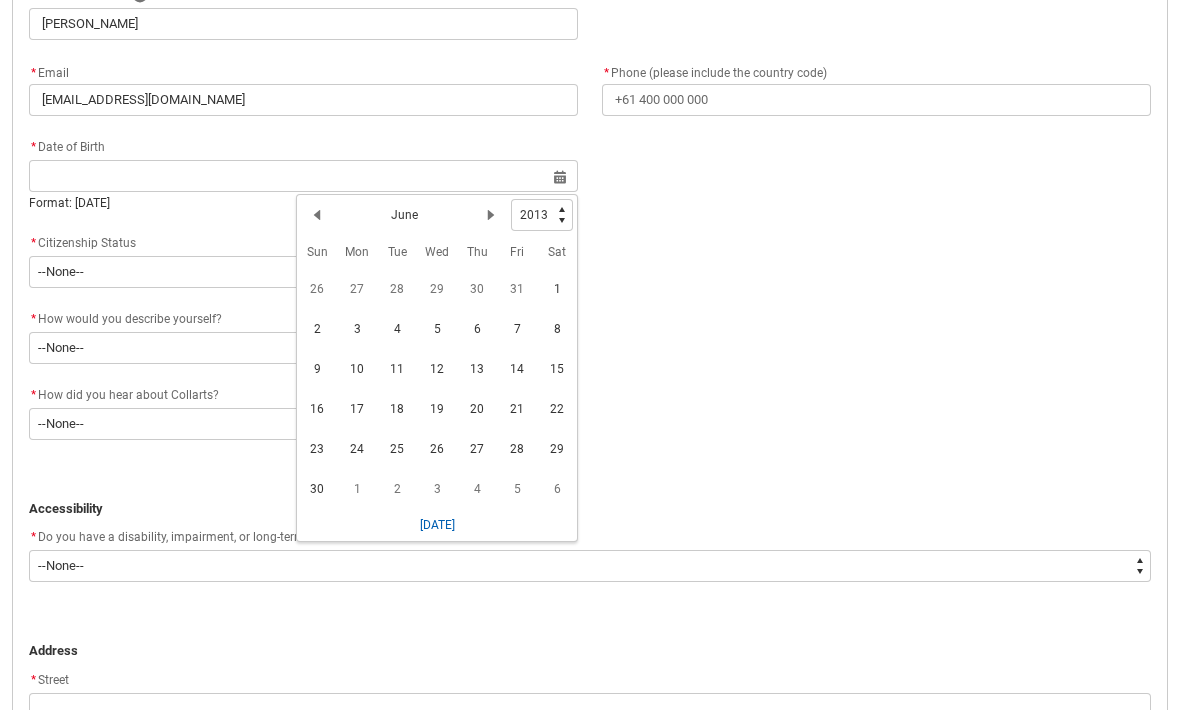 click on "3" 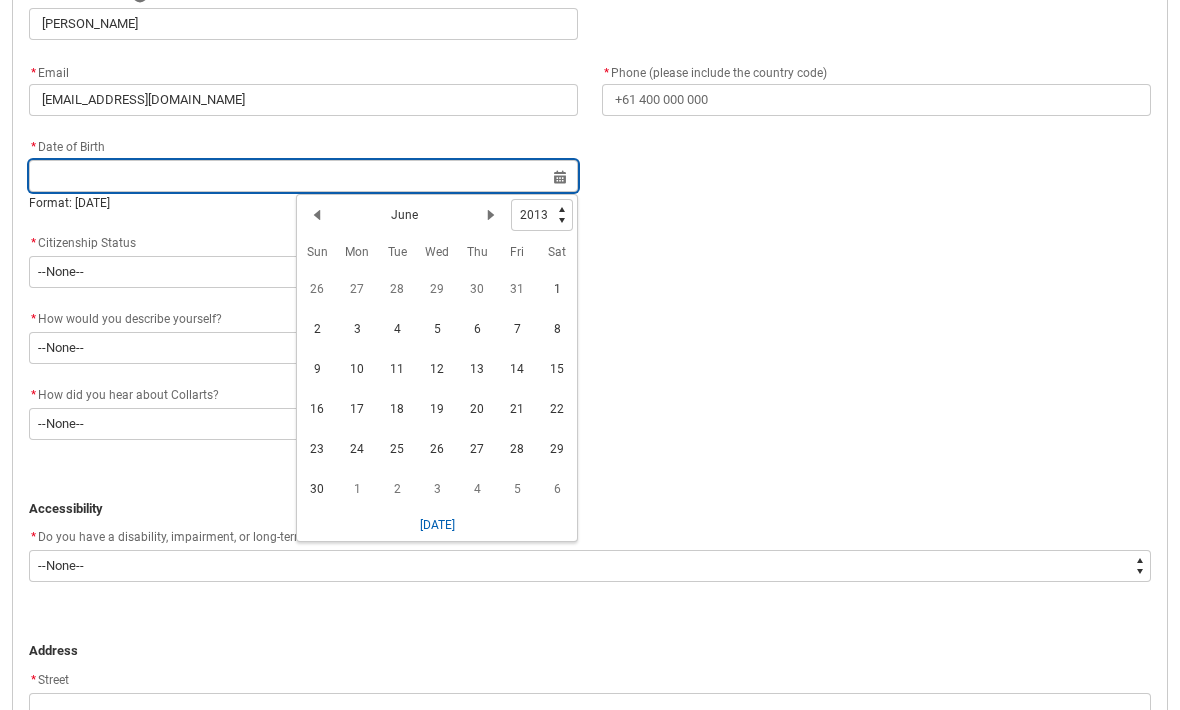 type on "[DATE]" 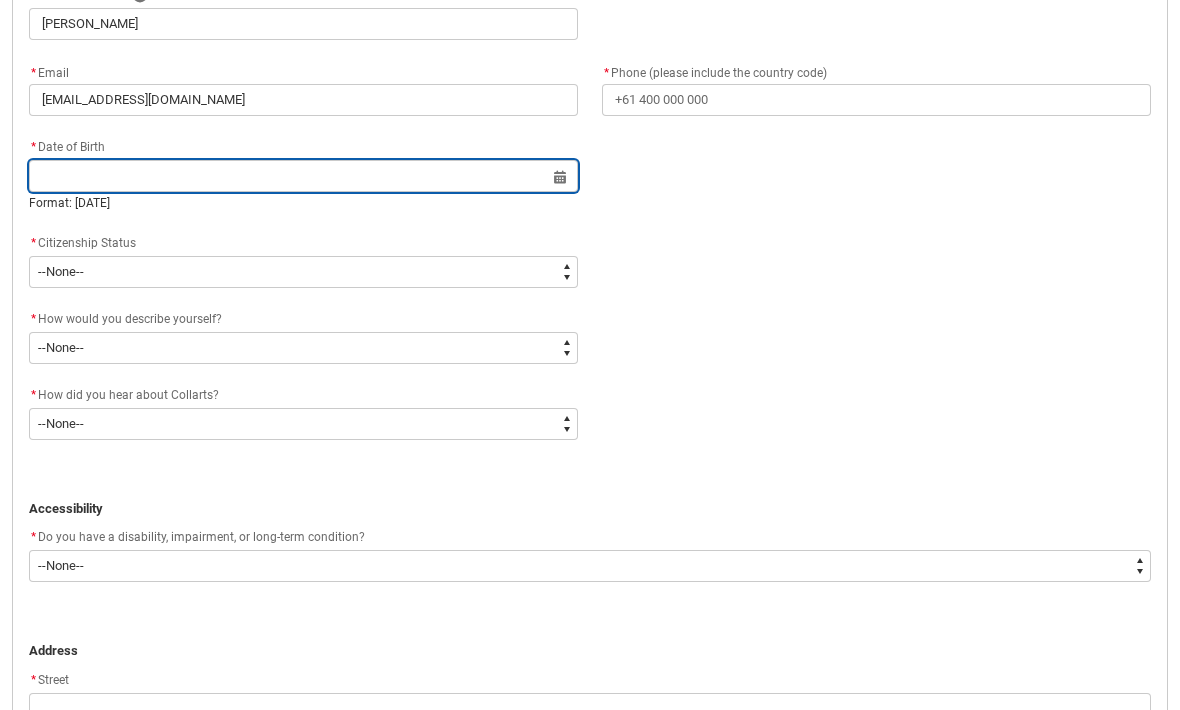 type on "[DATE]" 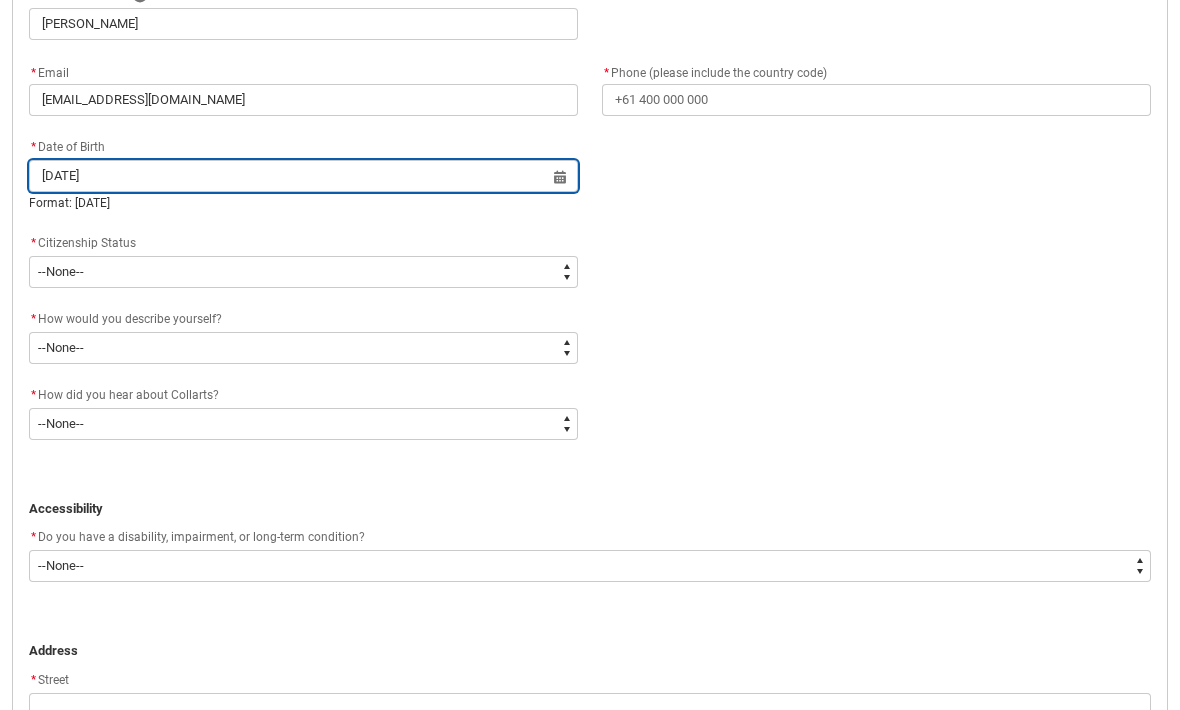 scroll, scrollTop: 745, scrollLeft: 0, axis: vertical 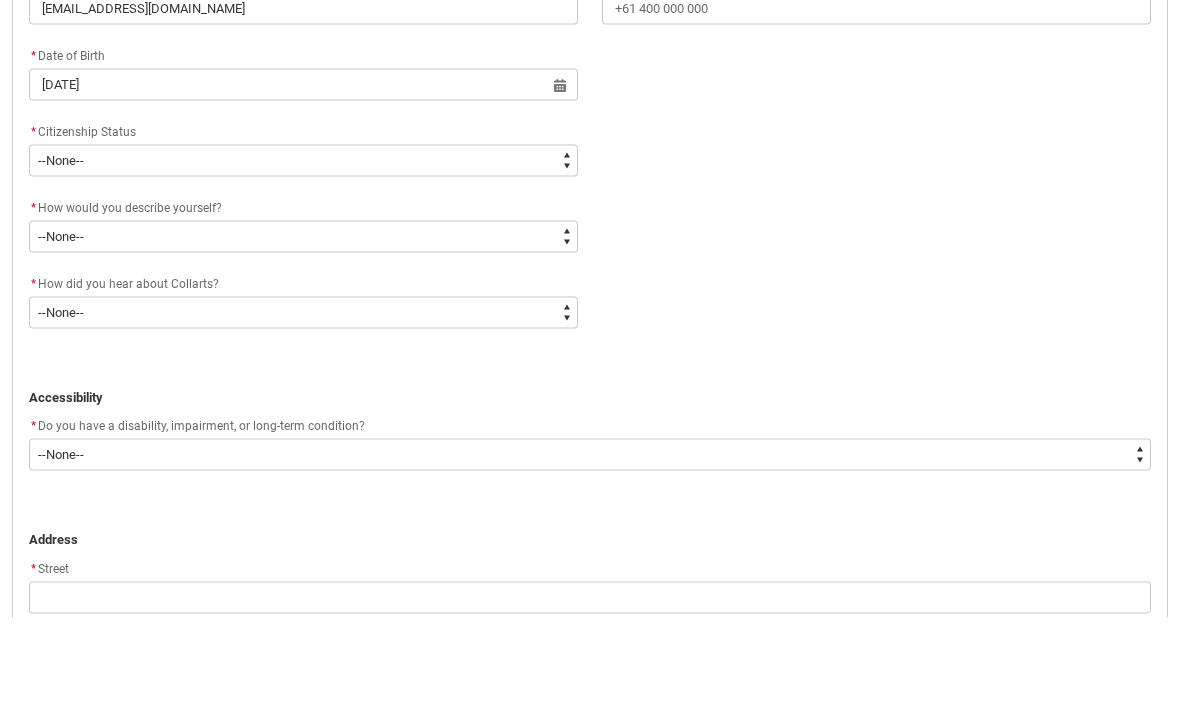 click on "* Citizenship Status *   --None-- [DEMOGRAPHIC_DATA] Citizen Humanitarian Visa [DEMOGRAPHIC_DATA] citizen Other [DEMOGRAPHIC_DATA] Visa Student Visa" 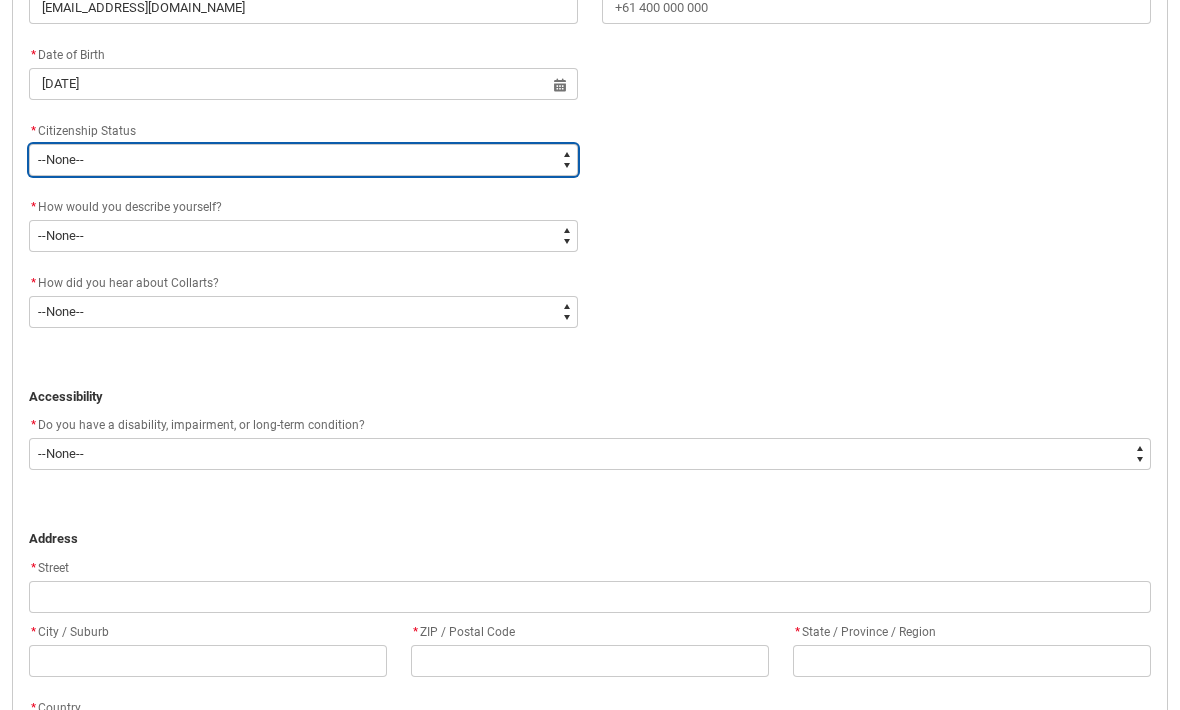 click on "--None-- [DEMOGRAPHIC_DATA] Humanitarian Visa [DEMOGRAPHIC_DATA] citizen Other [DEMOGRAPHIC_DATA] Visa Student Visa" at bounding box center (303, 160) 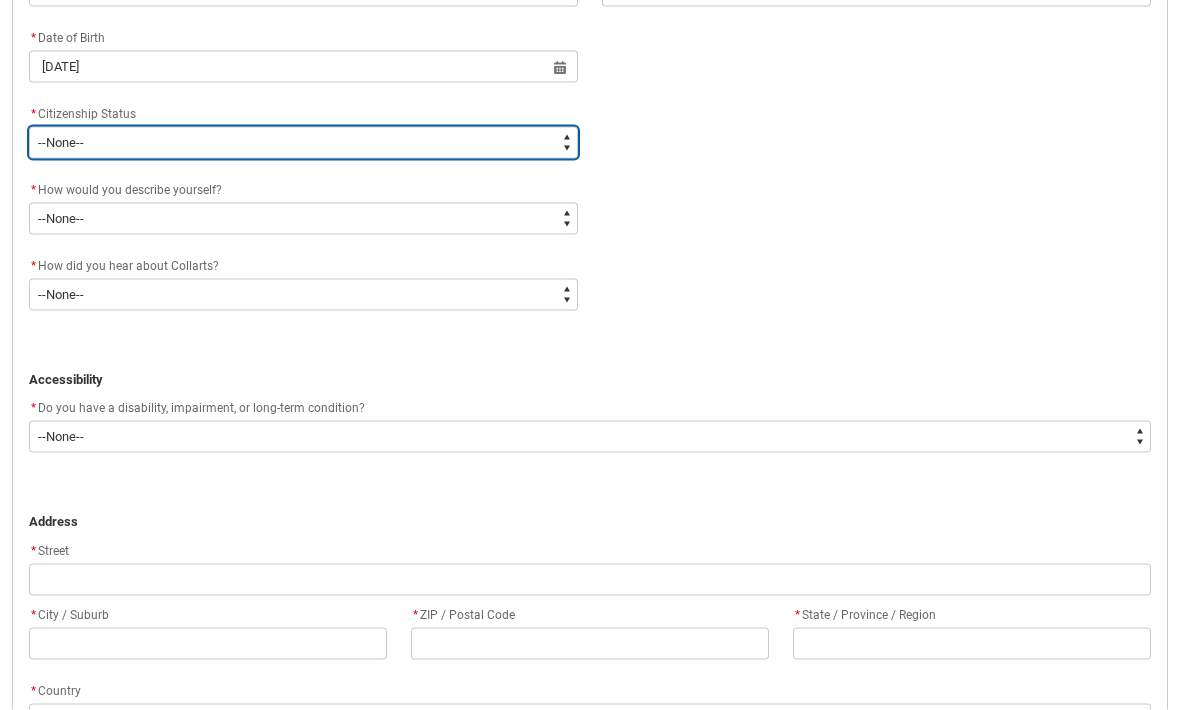 scroll, scrollTop: 856, scrollLeft: 0, axis: vertical 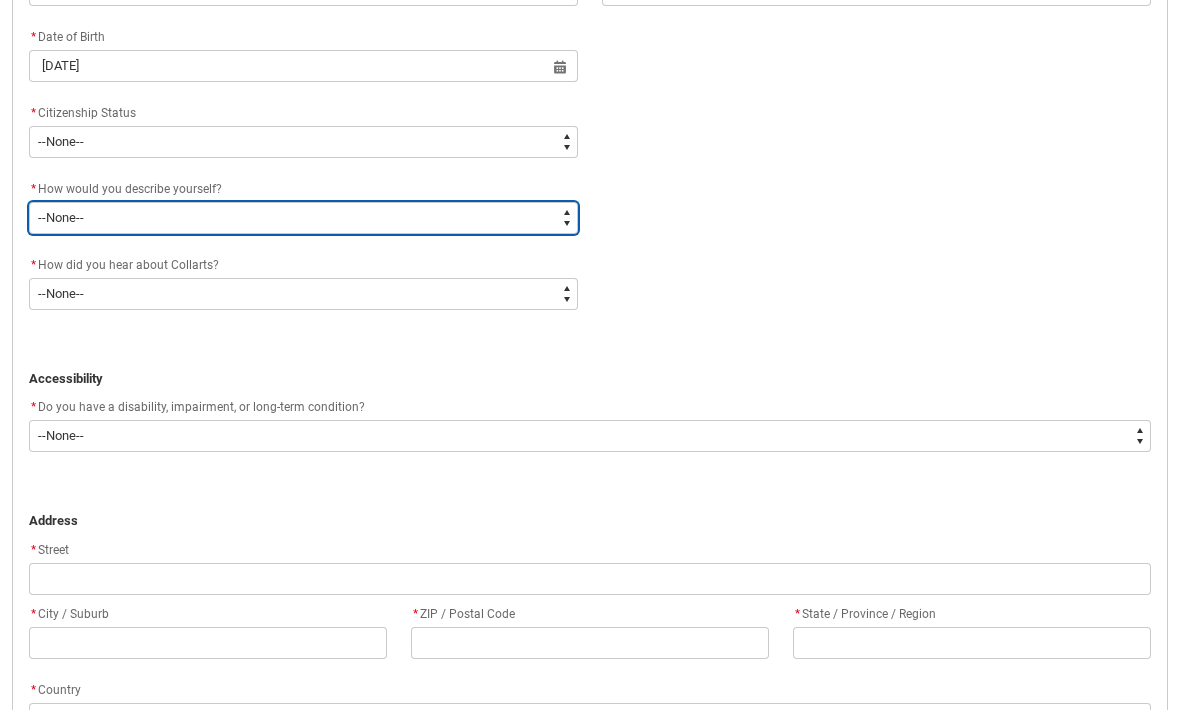 click on "--None-- I'm currently in Year 12 and planning what I'll do after school I've completed Year 12 I took some time off after high school and want to return to study I'm looking to transfer from another college/university I'm looking for a career change I'm already in the industry/have a qualification and am looking to extend my skills" at bounding box center (303, 218) 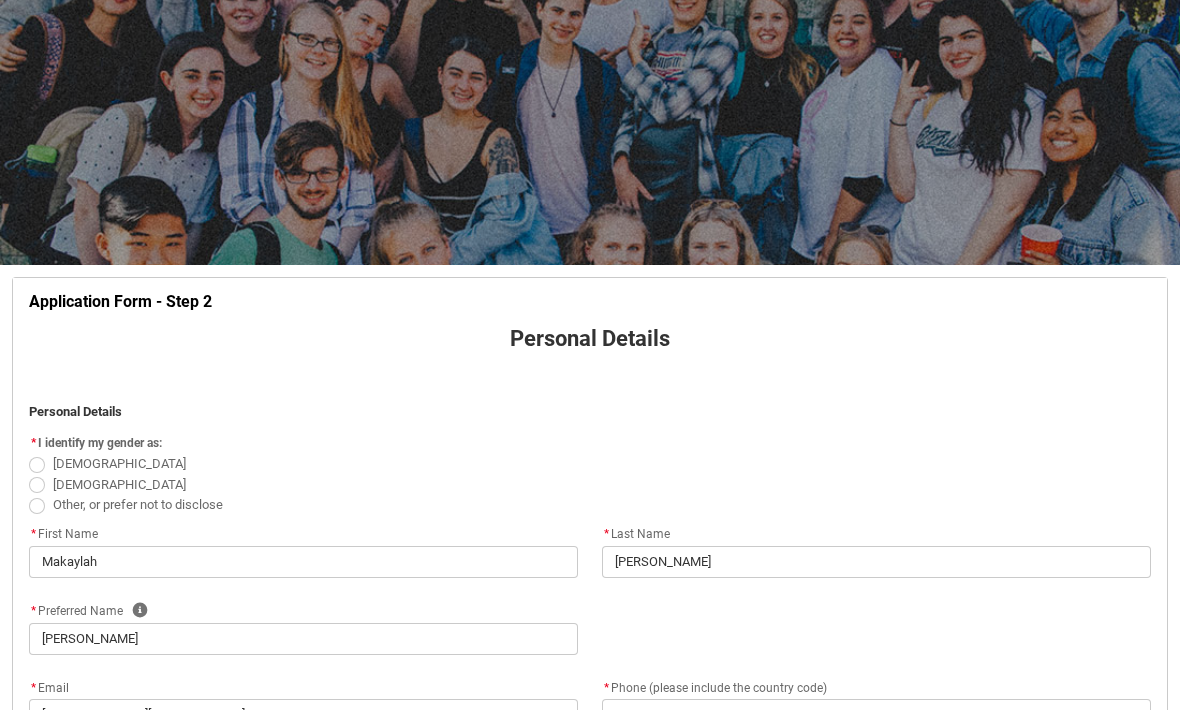 scroll, scrollTop: 0, scrollLeft: 0, axis: both 